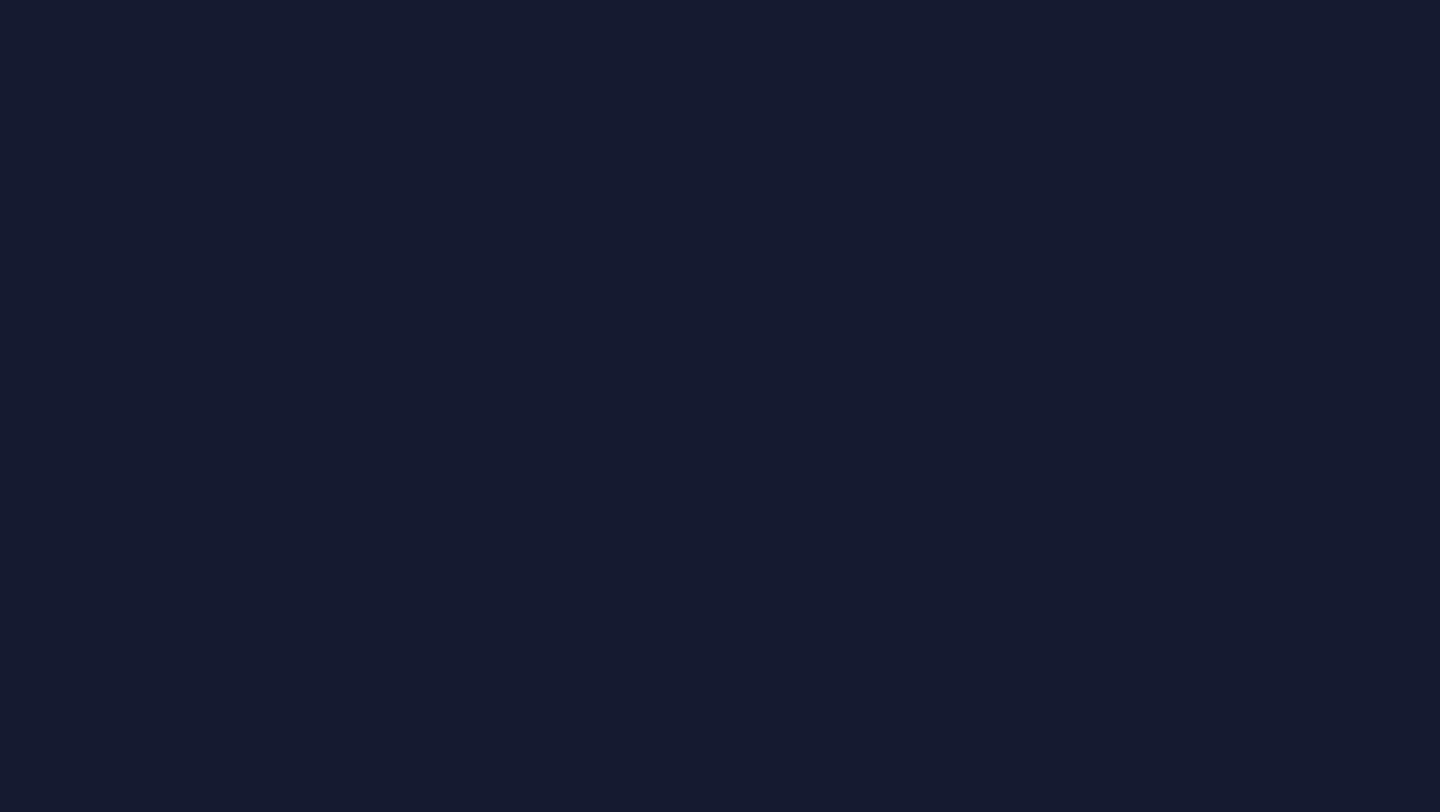 scroll, scrollTop: 0, scrollLeft: 0, axis: both 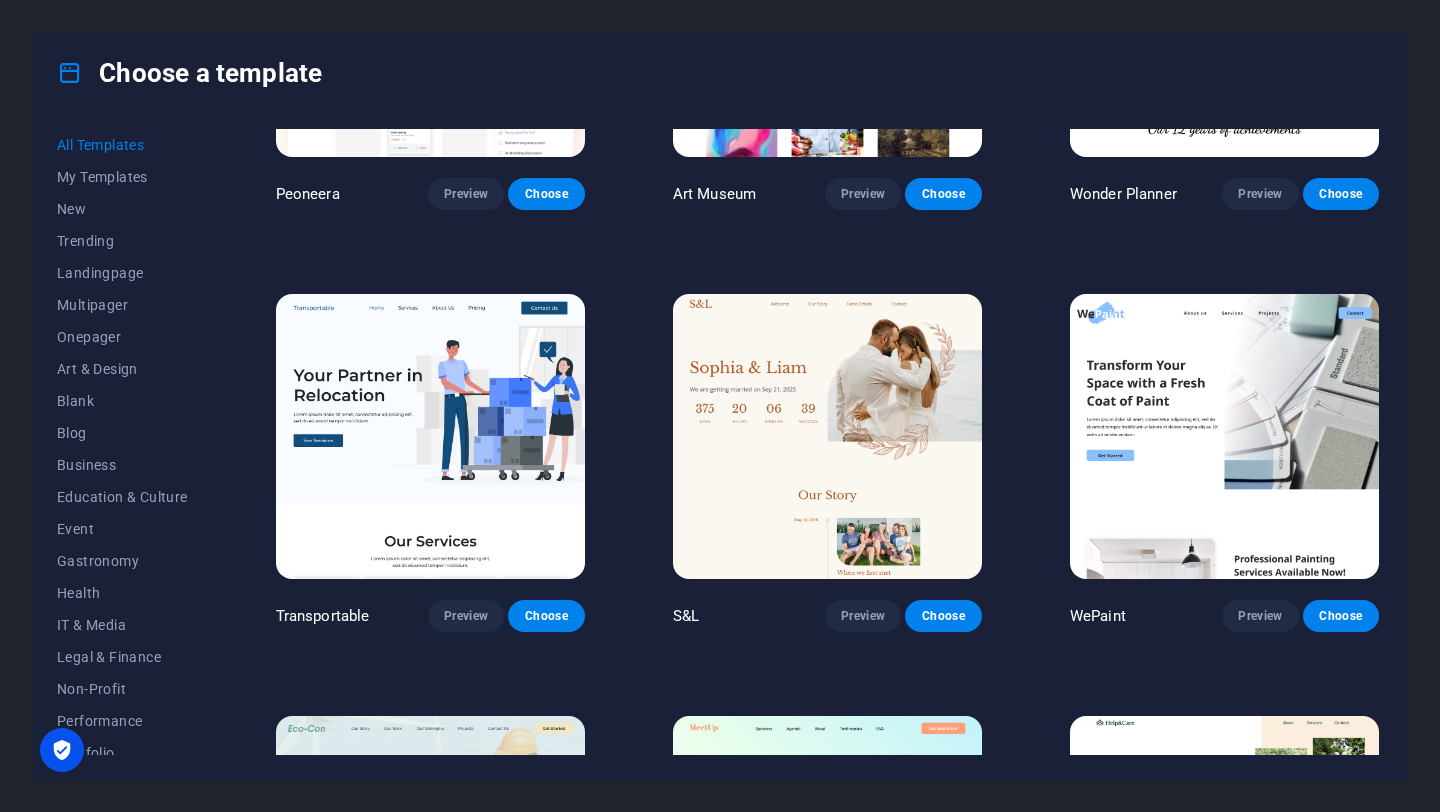 click at bounding box center [62, 750] 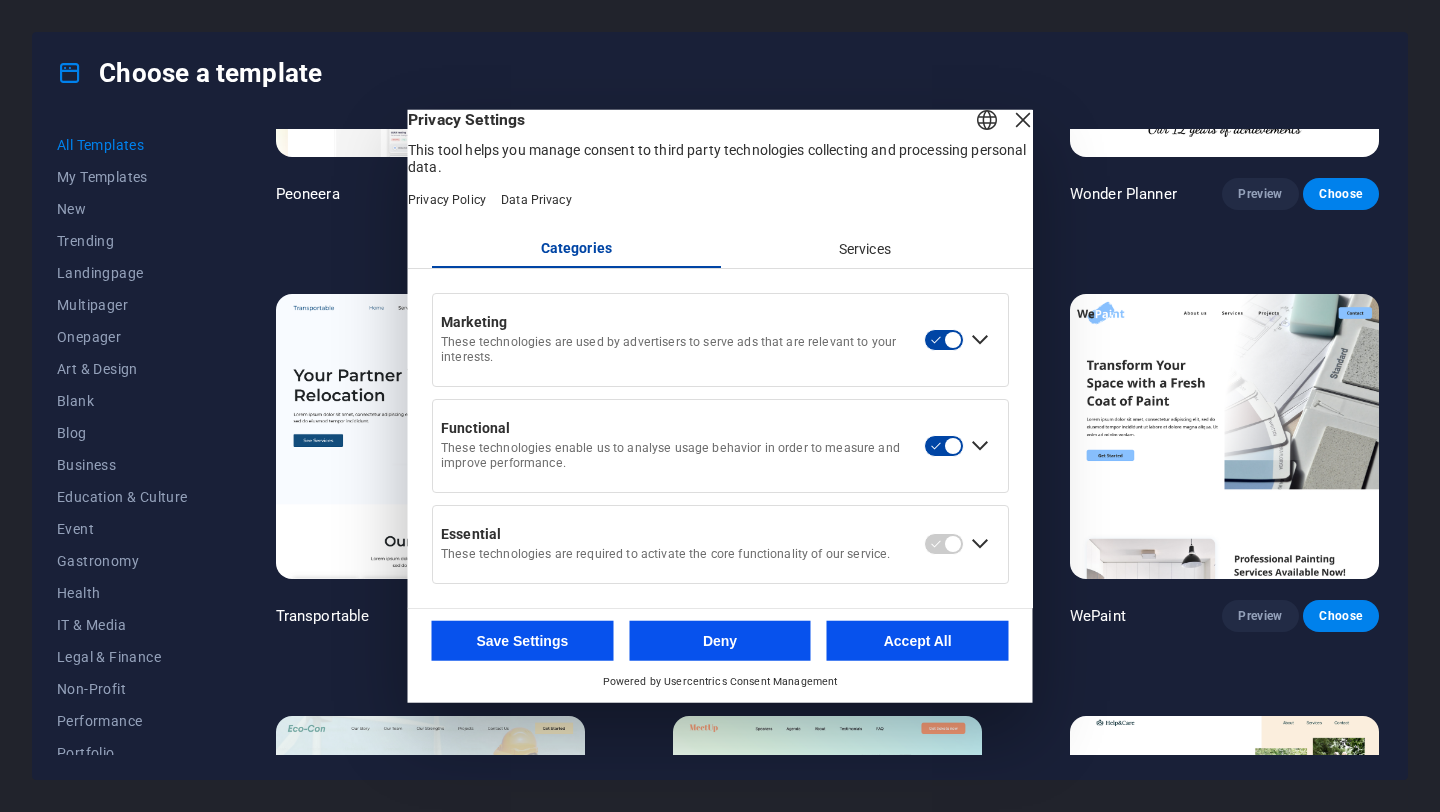 click at bounding box center (1023, 120) 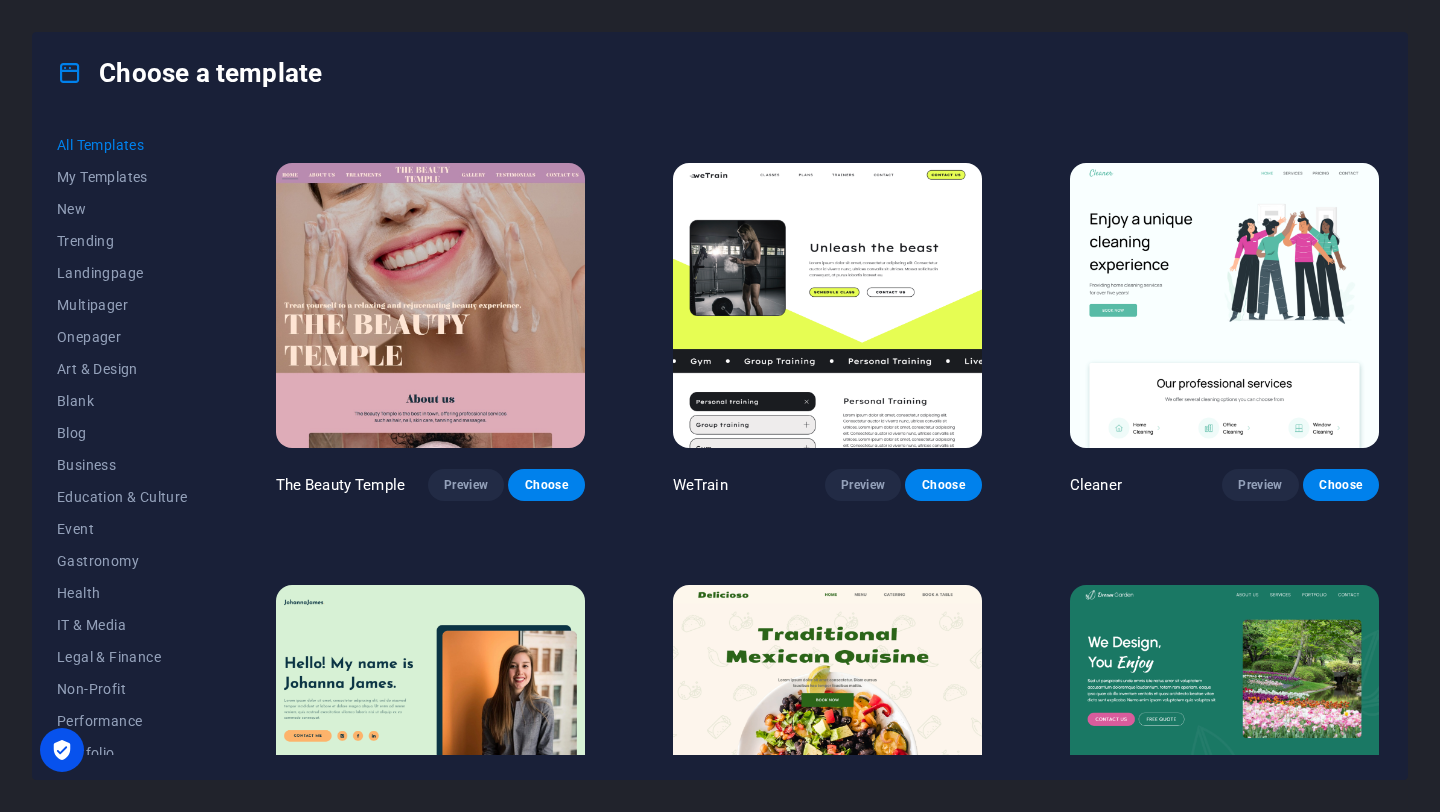 scroll, scrollTop: 2242, scrollLeft: 0, axis: vertical 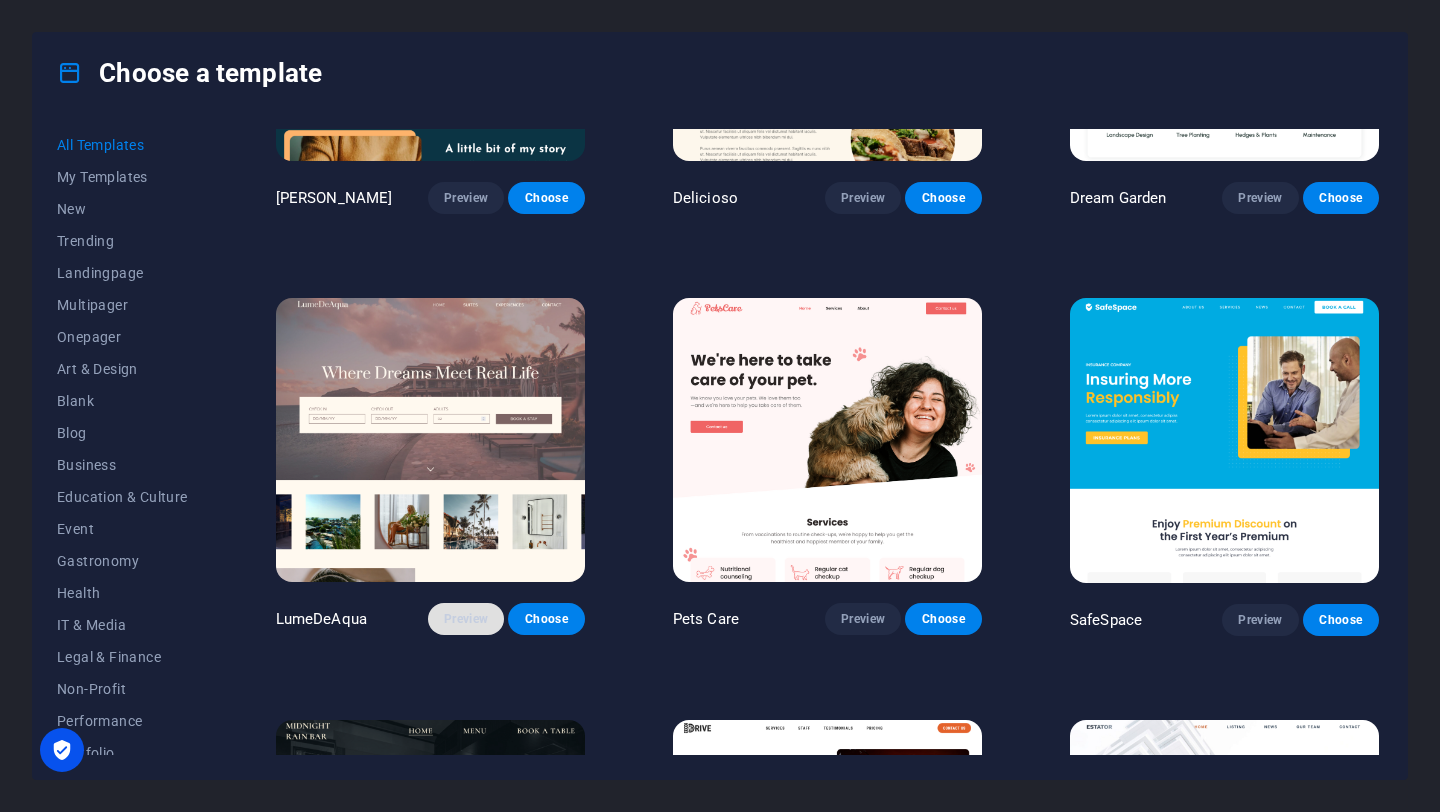 click on "Preview" at bounding box center (466, 619) 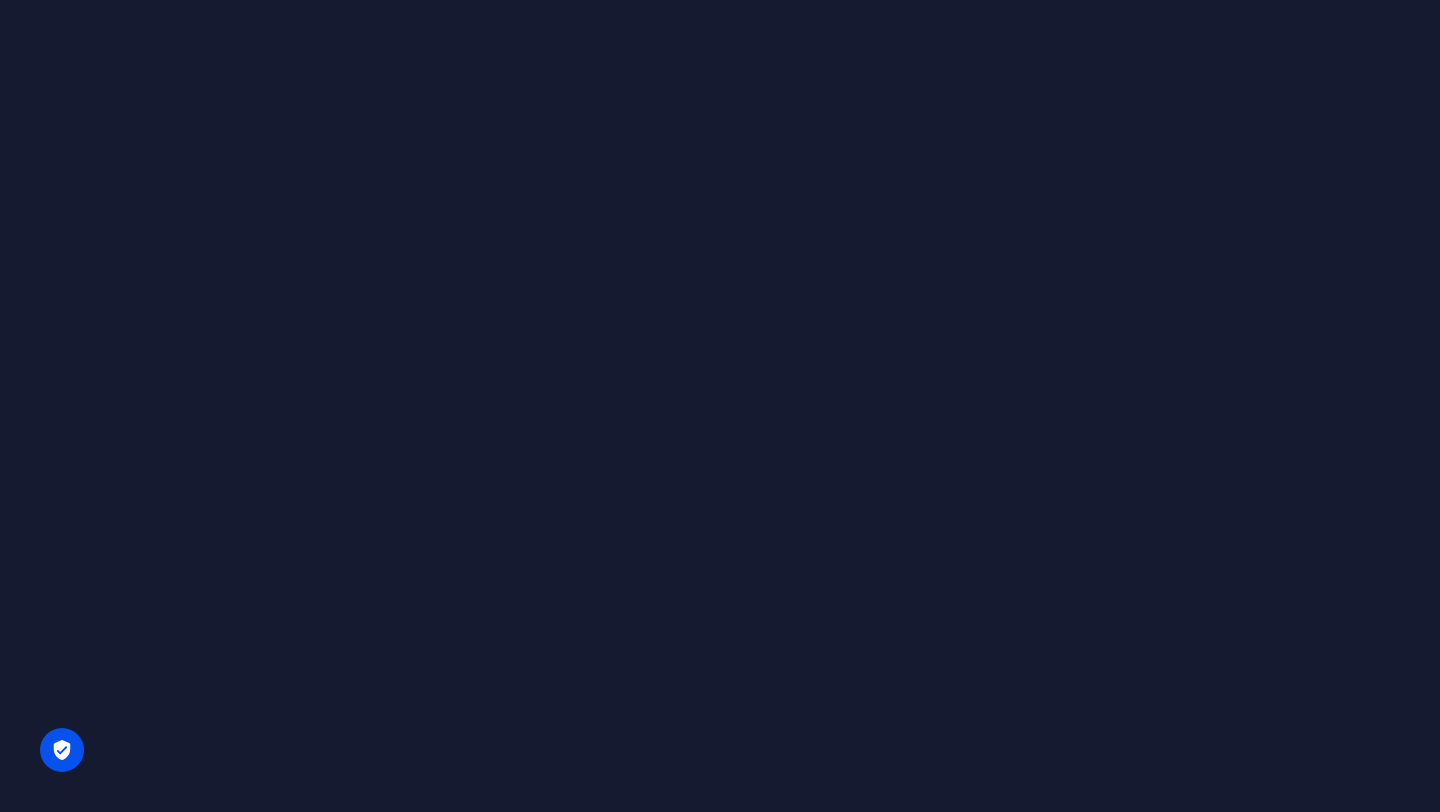 scroll, scrollTop: 0, scrollLeft: 0, axis: both 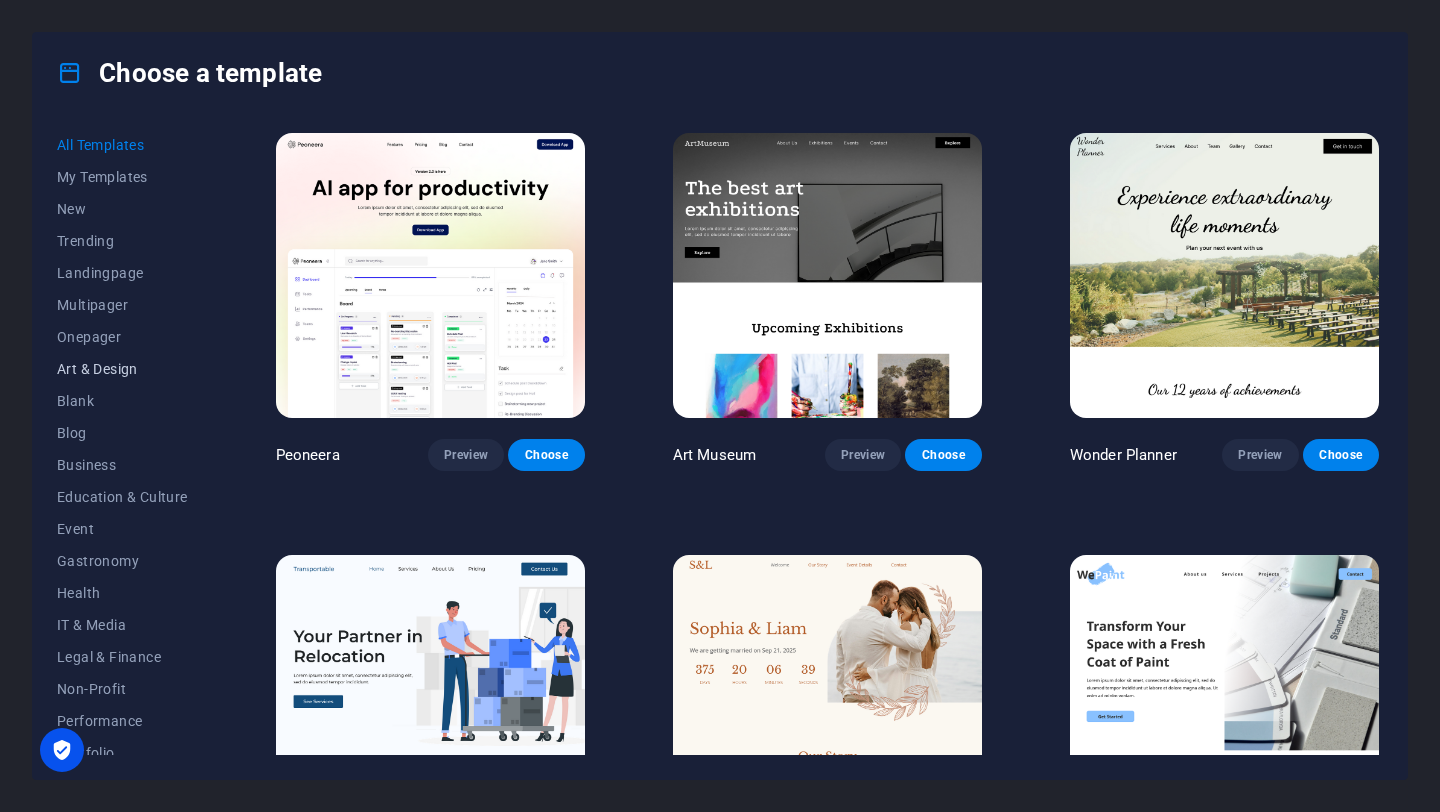 click on "Art & Design" at bounding box center [122, 369] 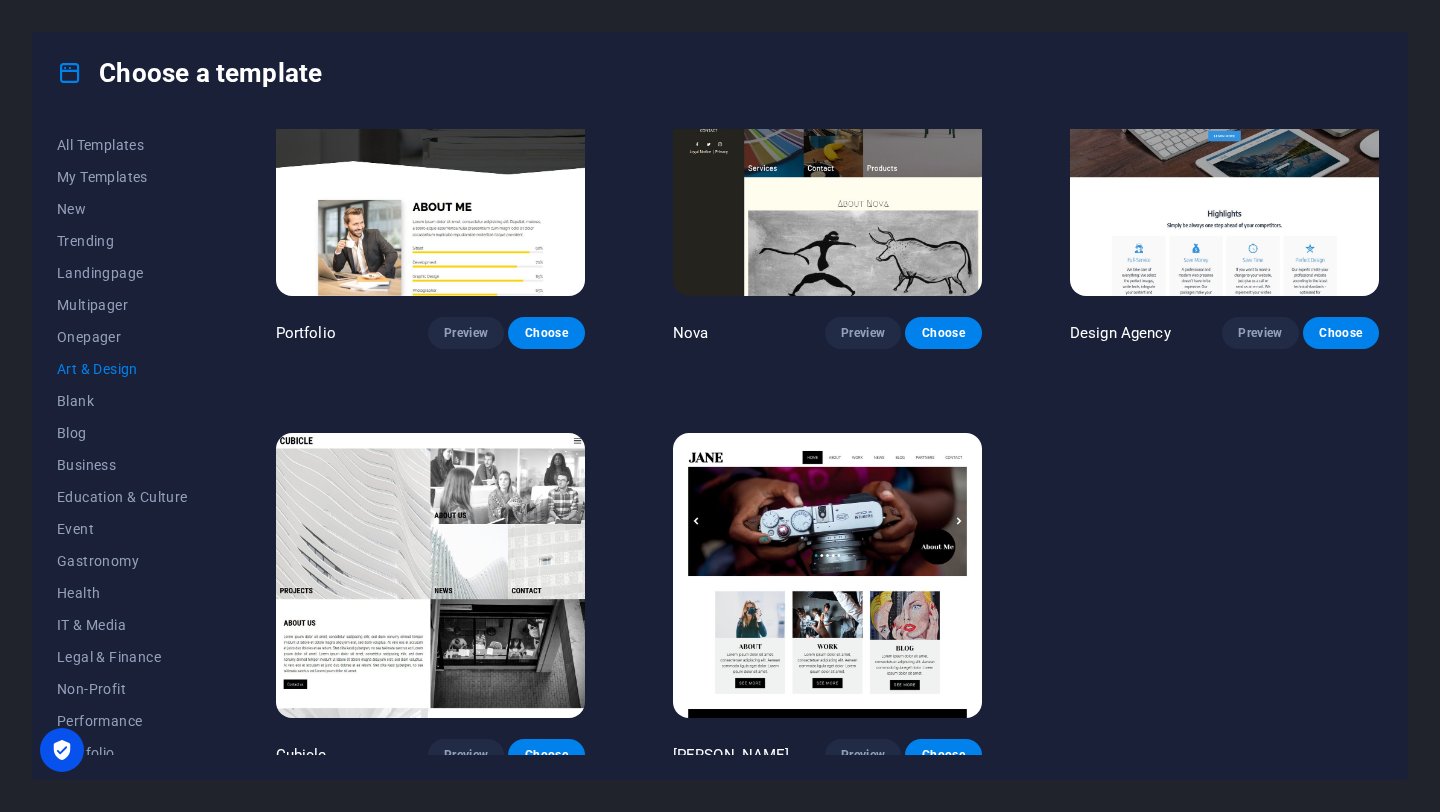 scroll, scrollTop: 1389, scrollLeft: 0, axis: vertical 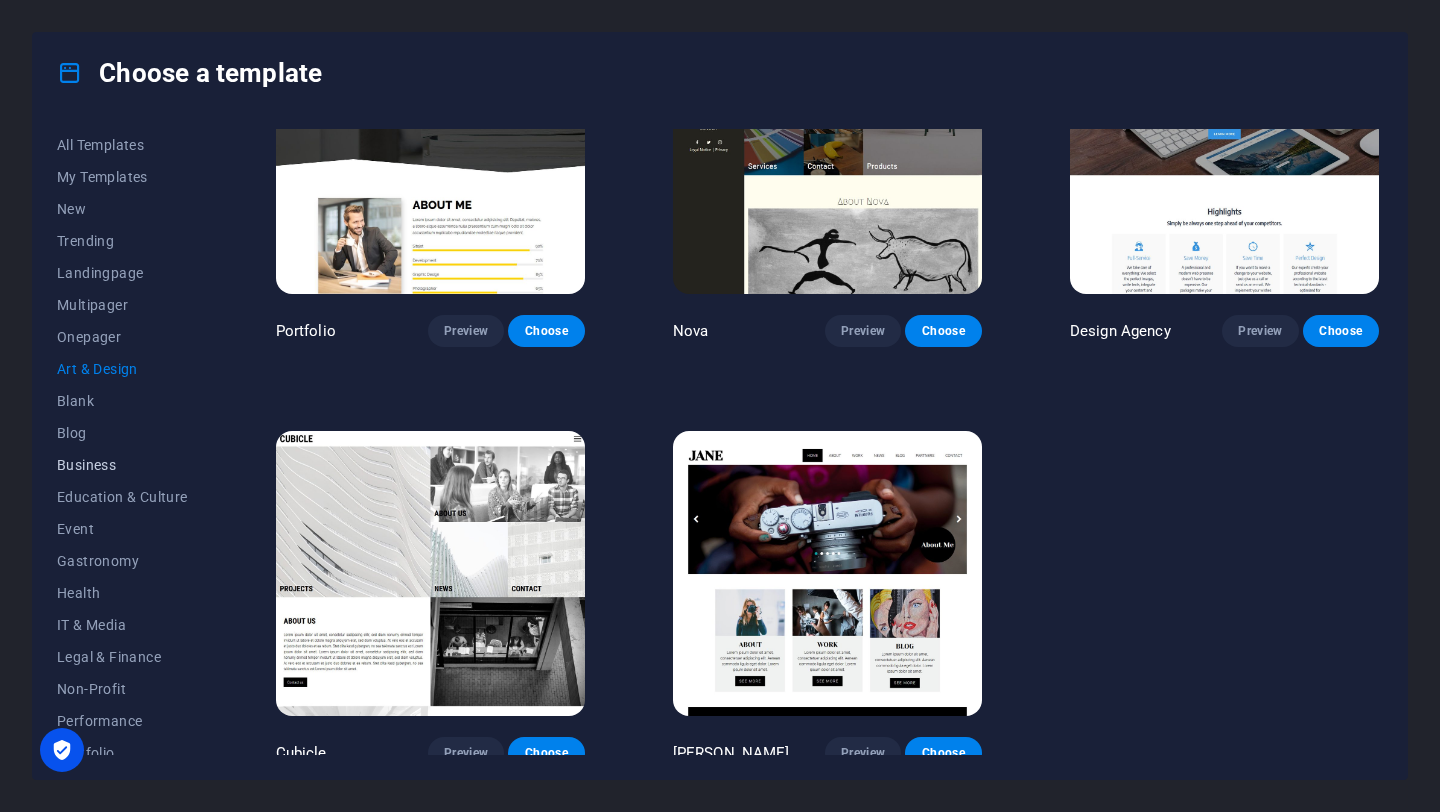 click on "Business" at bounding box center (122, 465) 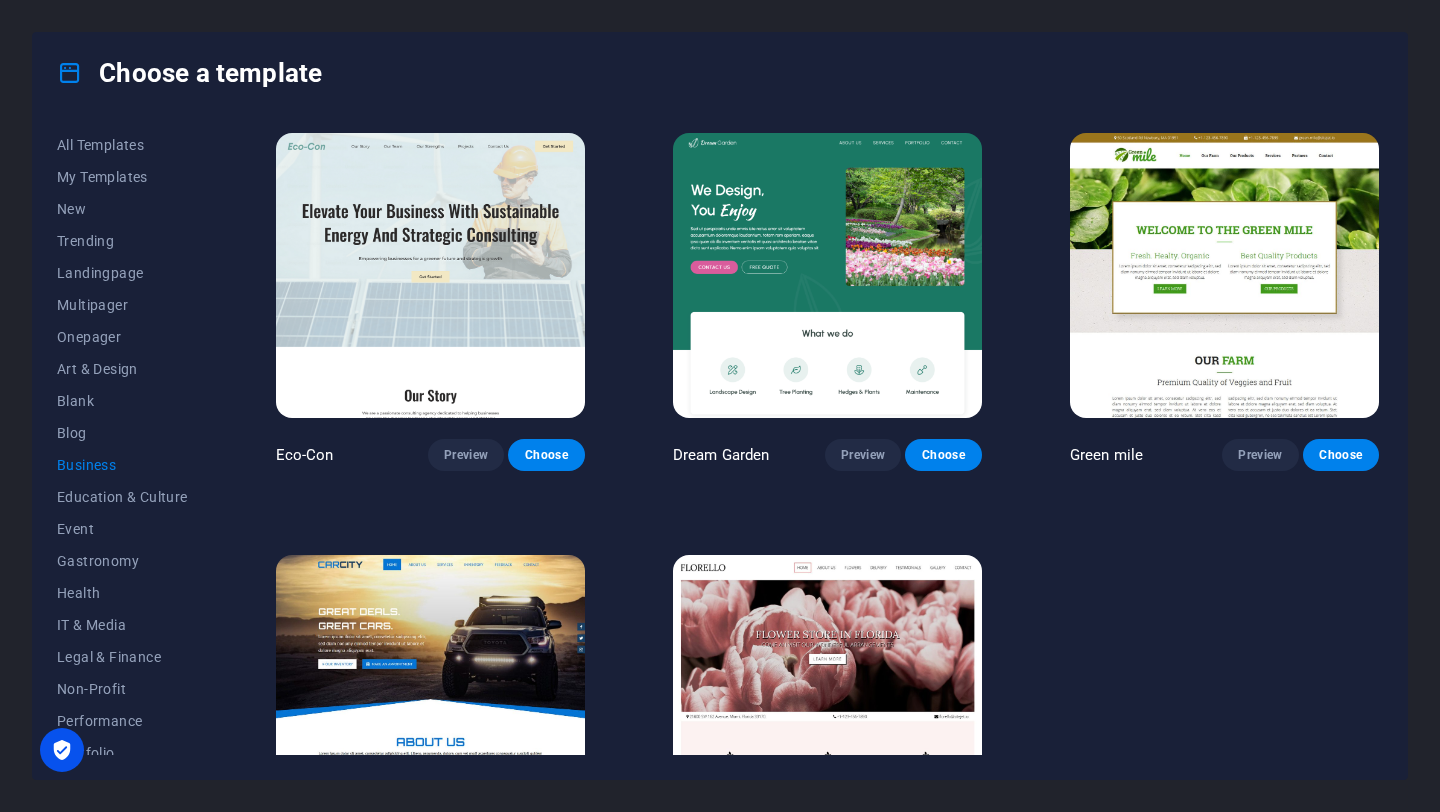 scroll, scrollTop: 132, scrollLeft: 0, axis: vertical 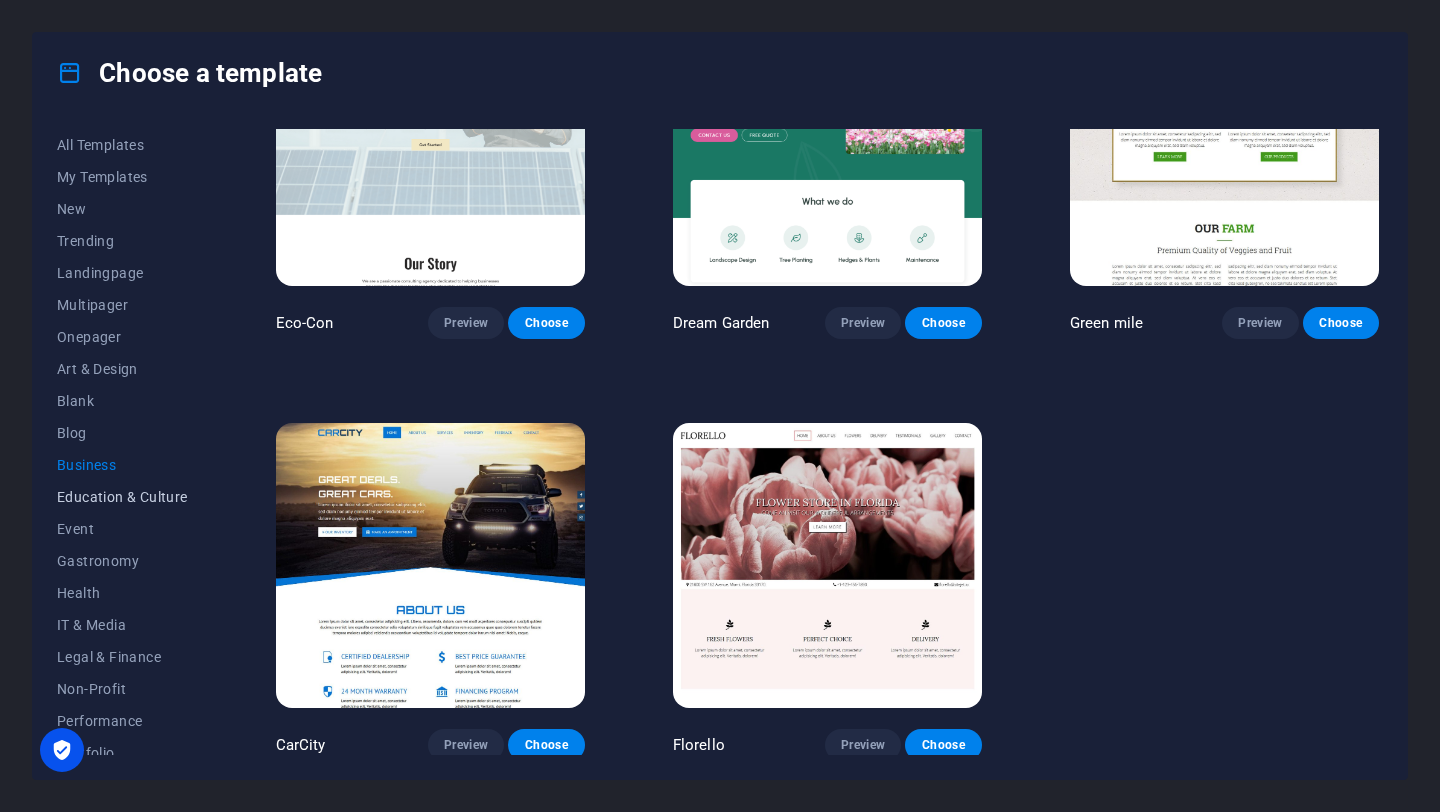 click on "Education & Culture" at bounding box center [122, 497] 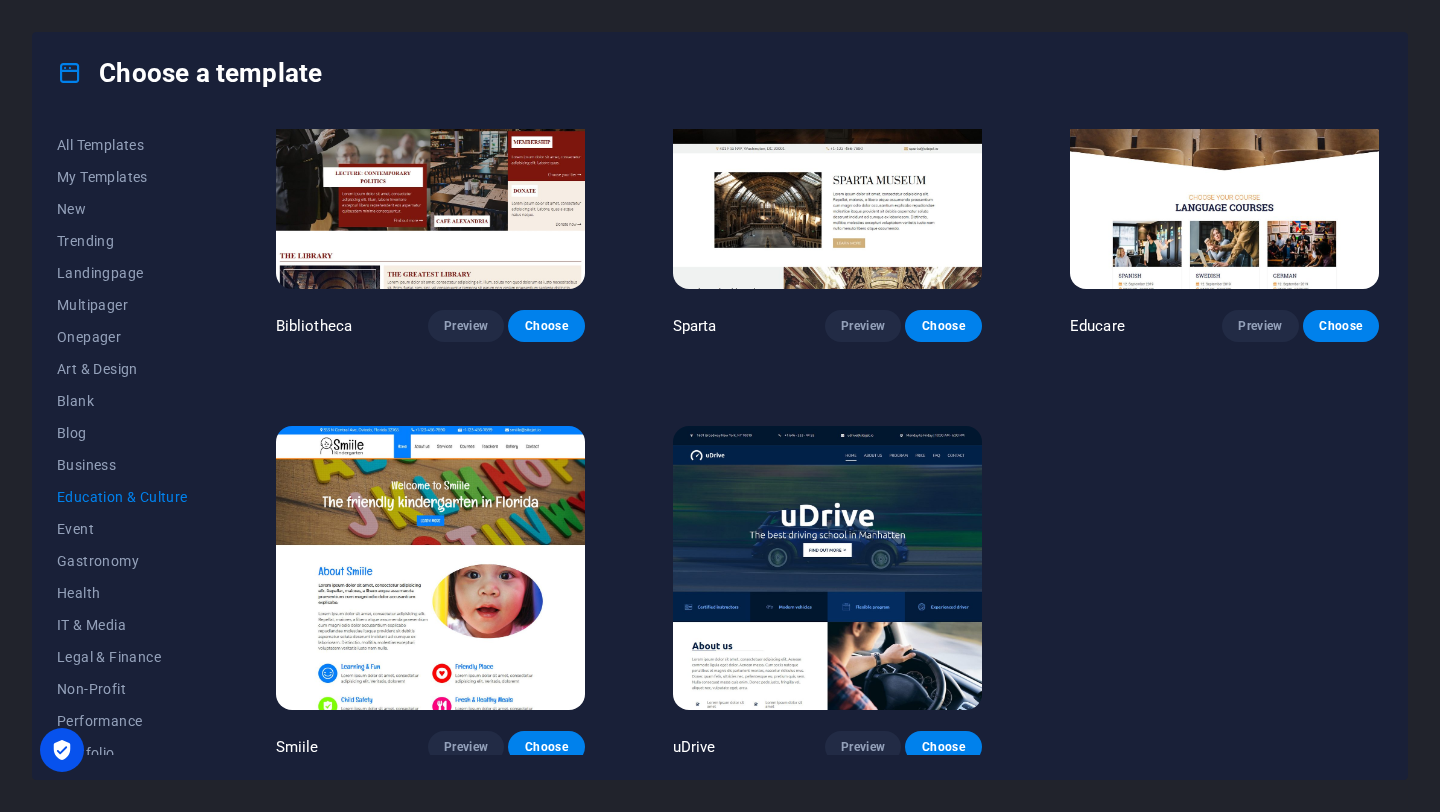 scroll, scrollTop: 0, scrollLeft: 0, axis: both 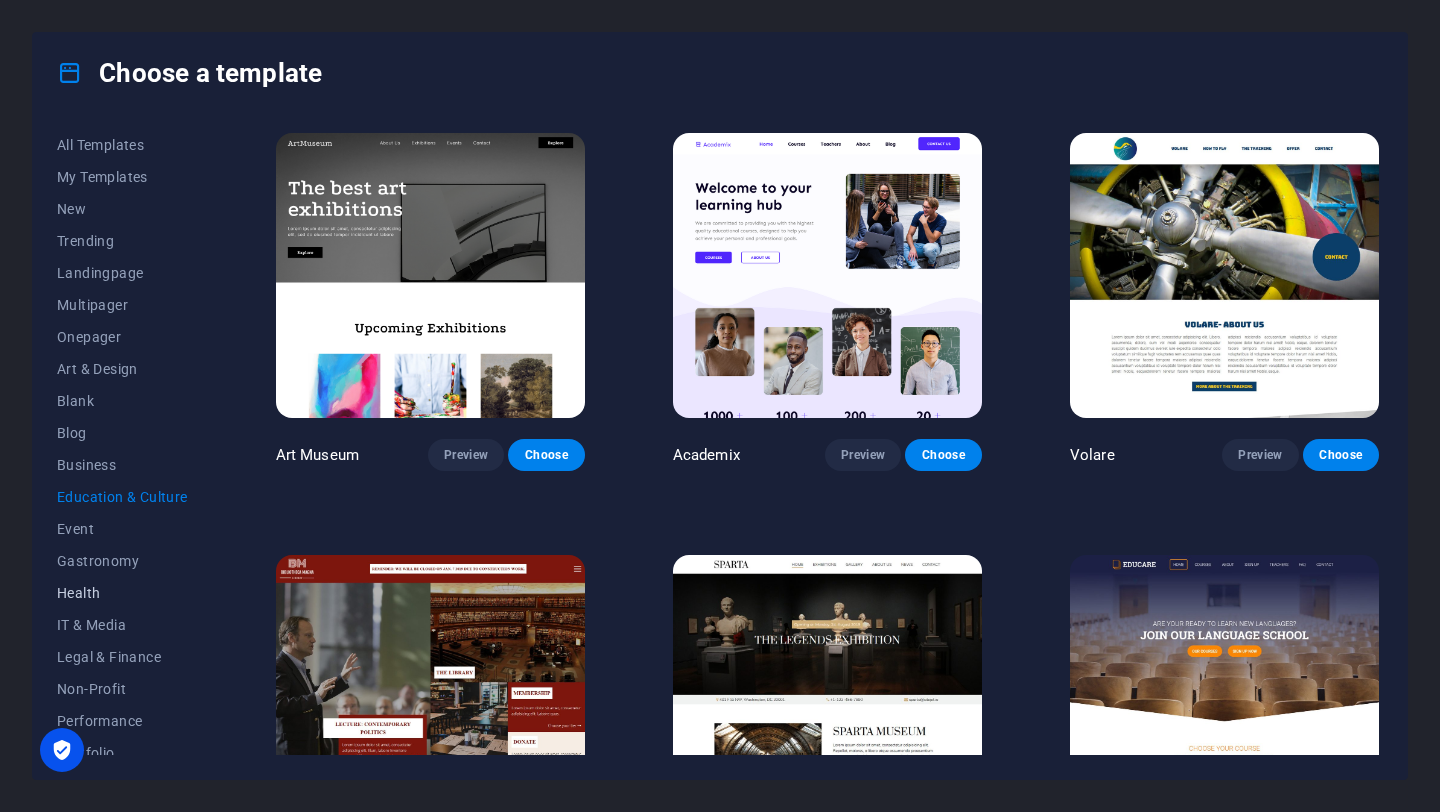 click on "Health" at bounding box center [122, 593] 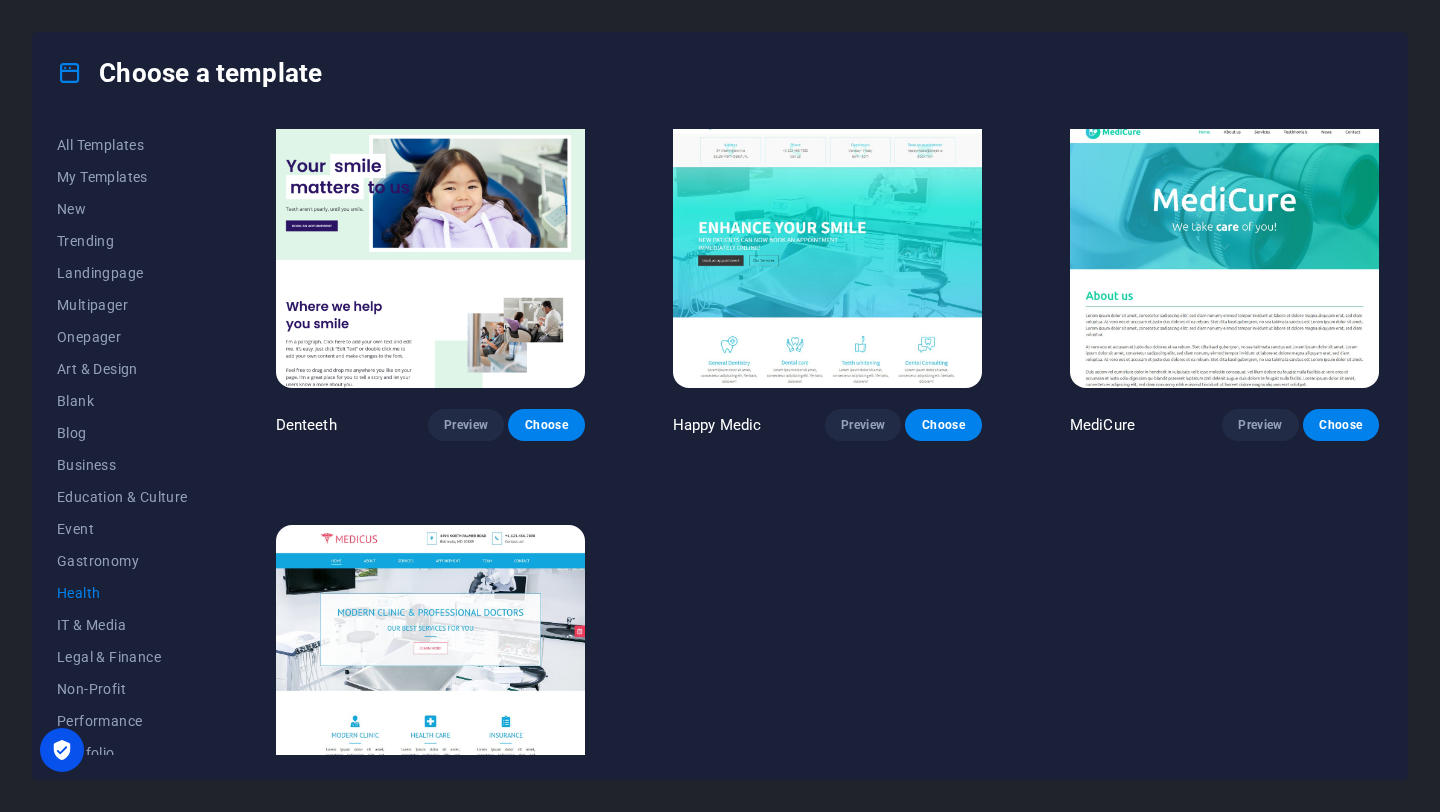 scroll, scrollTop: 551, scrollLeft: 0, axis: vertical 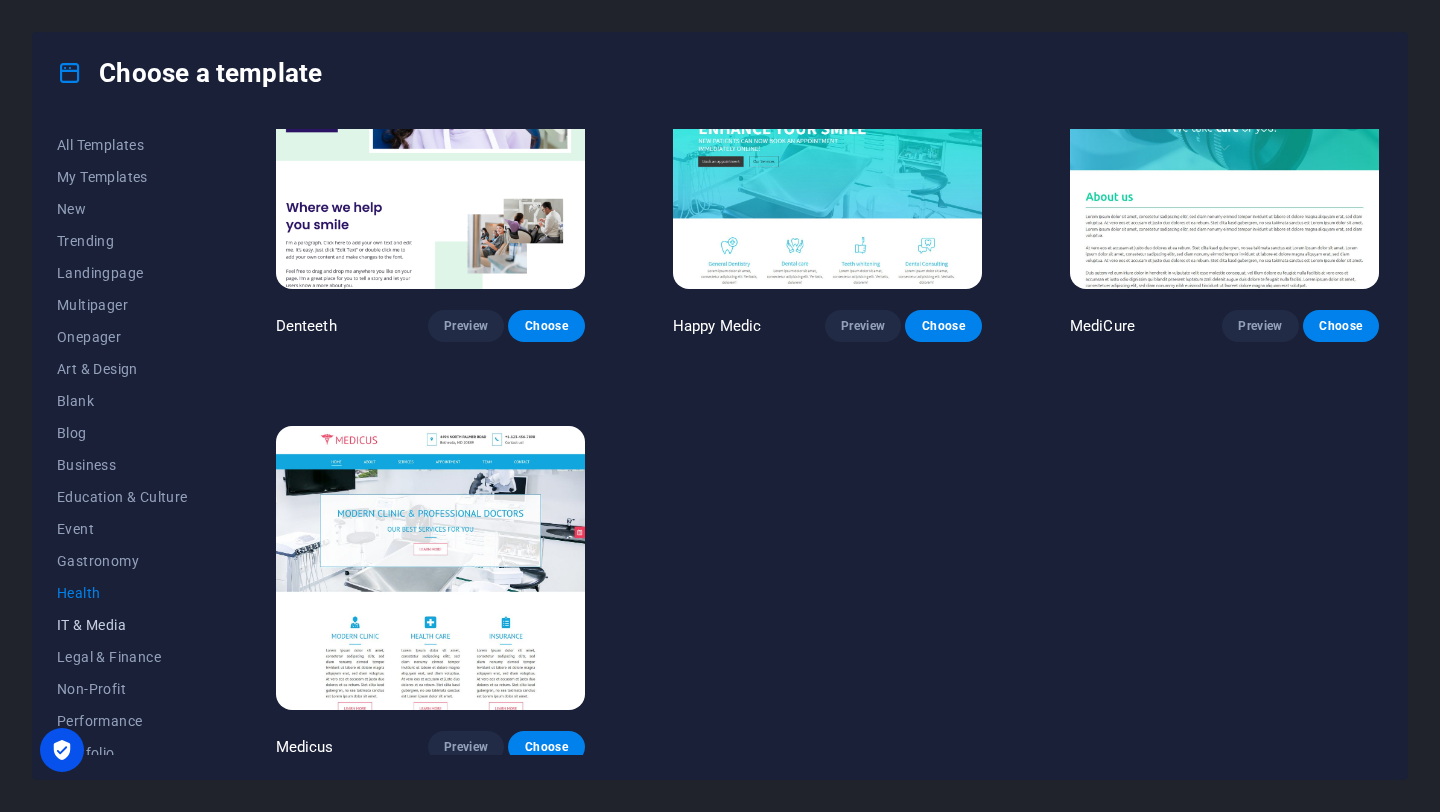 click on "IT & Media" at bounding box center [122, 625] 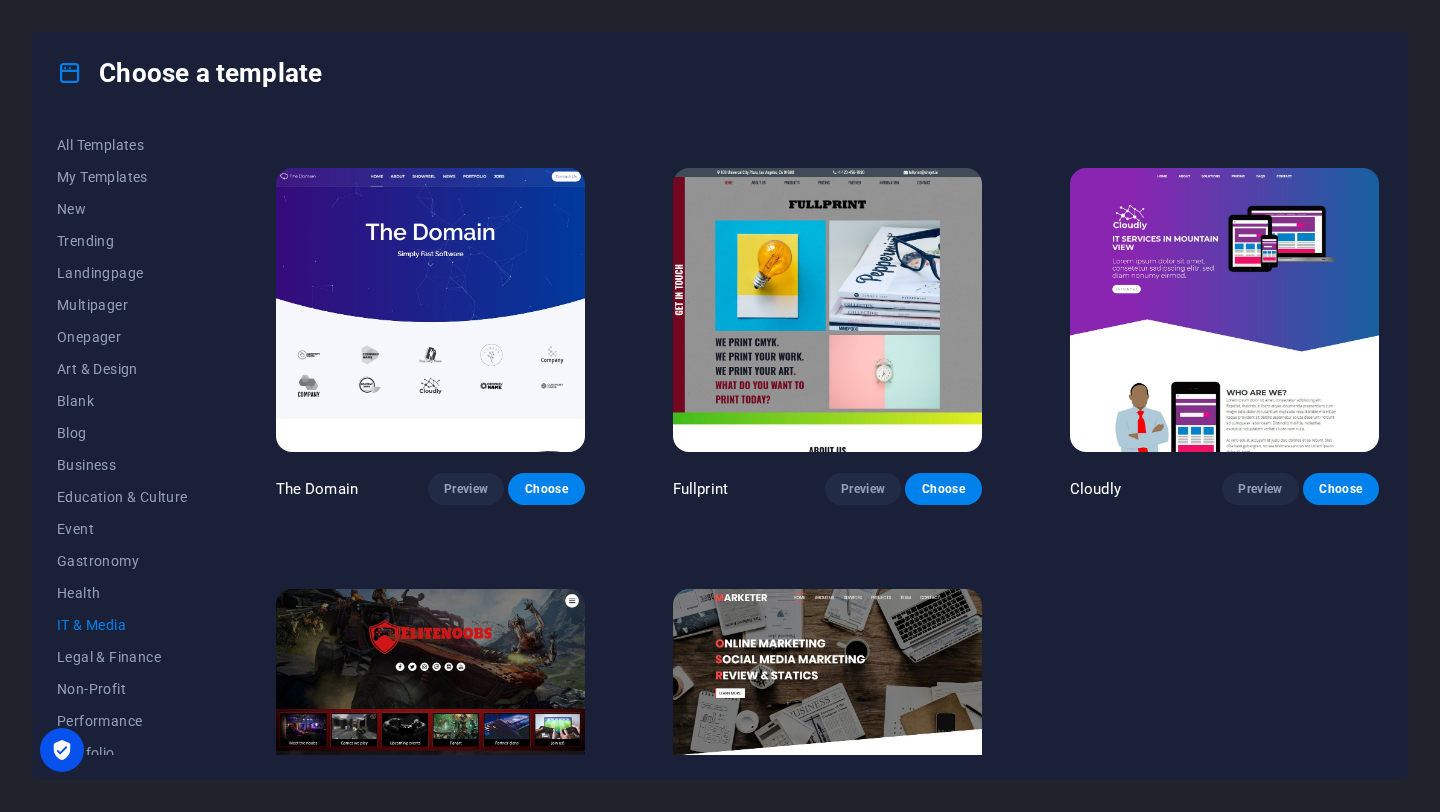 scroll, scrollTop: 970, scrollLeft: 0, axis: vertical 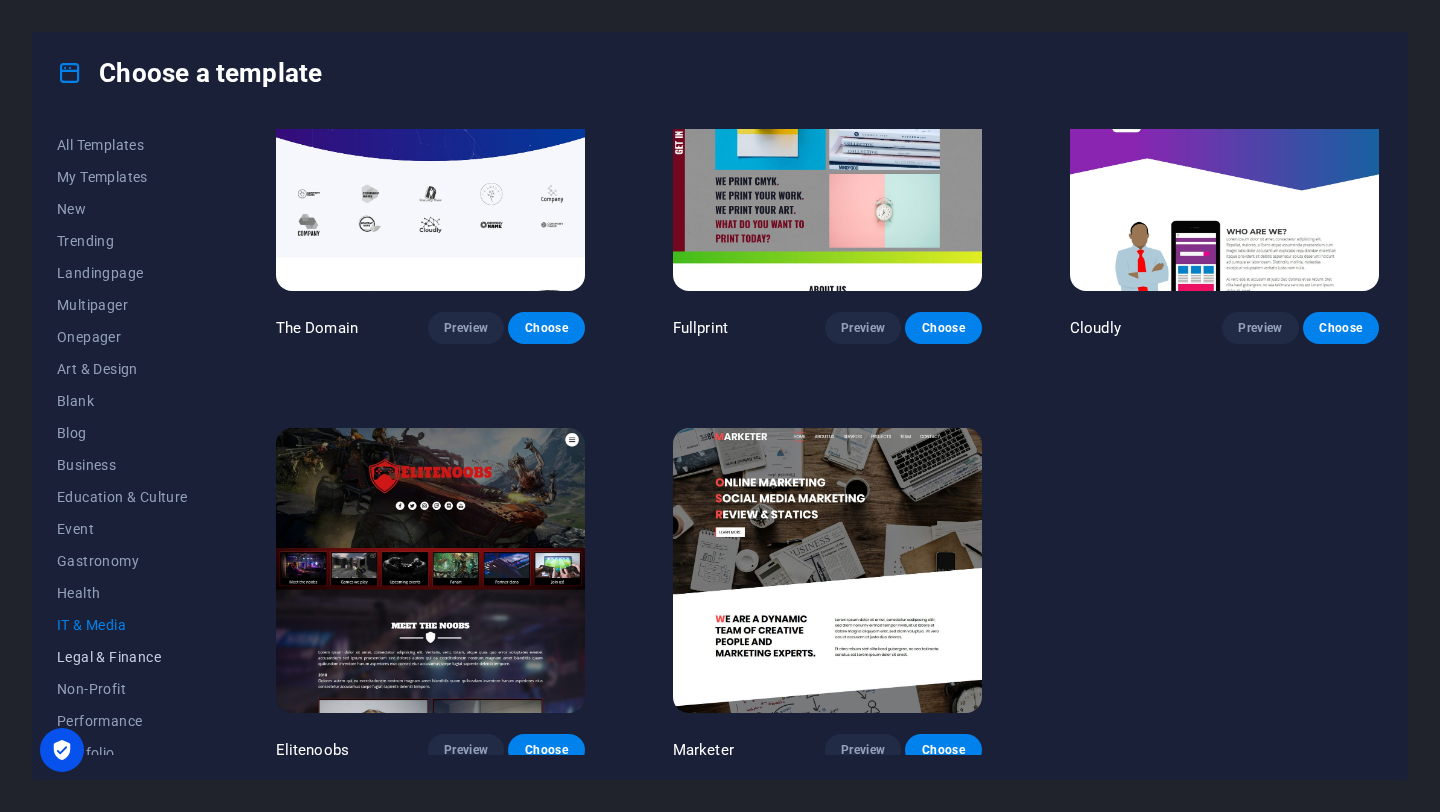 click on "Legal & Finance" at bounding box center (122, 657) 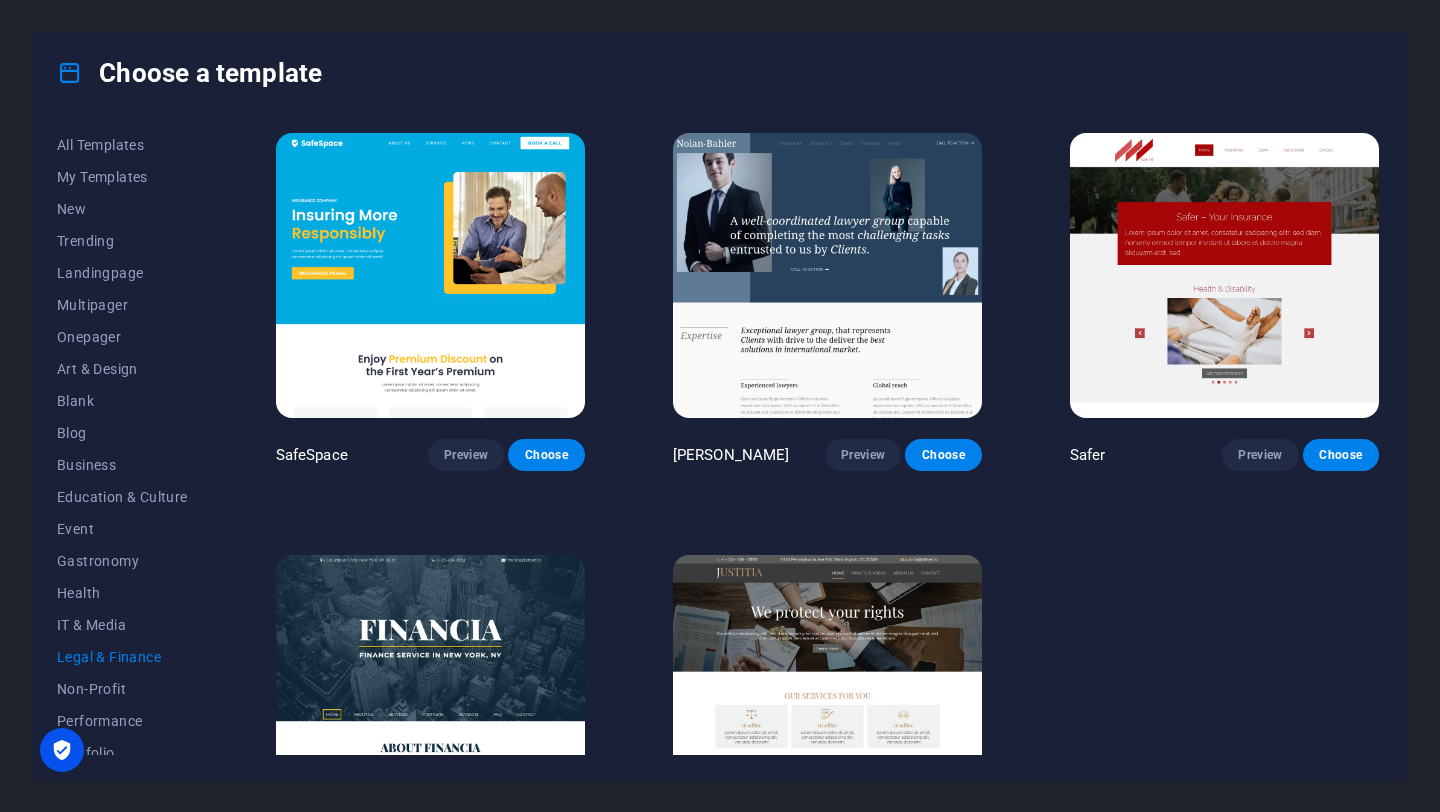 scroll, scrollTop: 132, scrollLeft: 0, axis: vertical 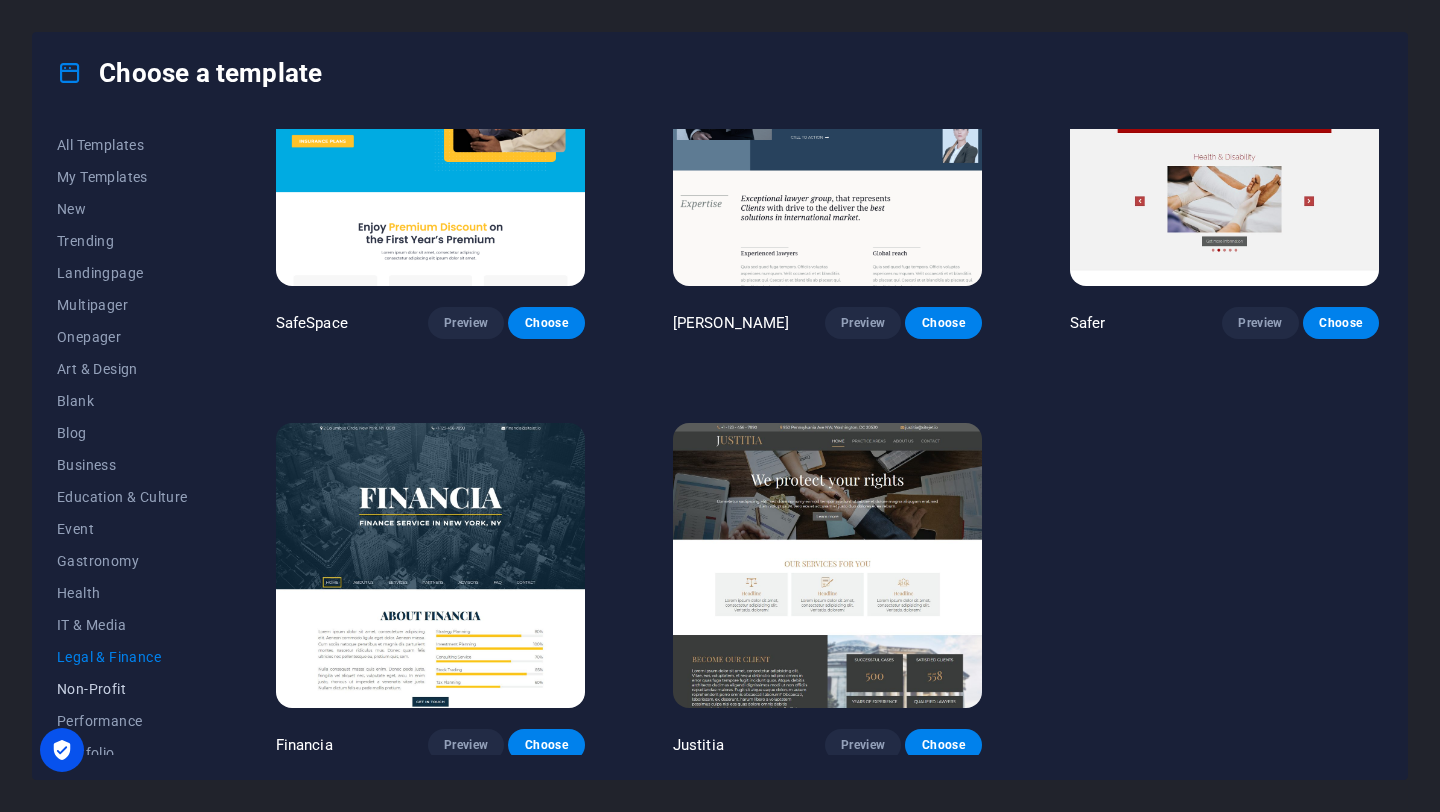 click on "Non-Profit" at bounding box center (122, 689) 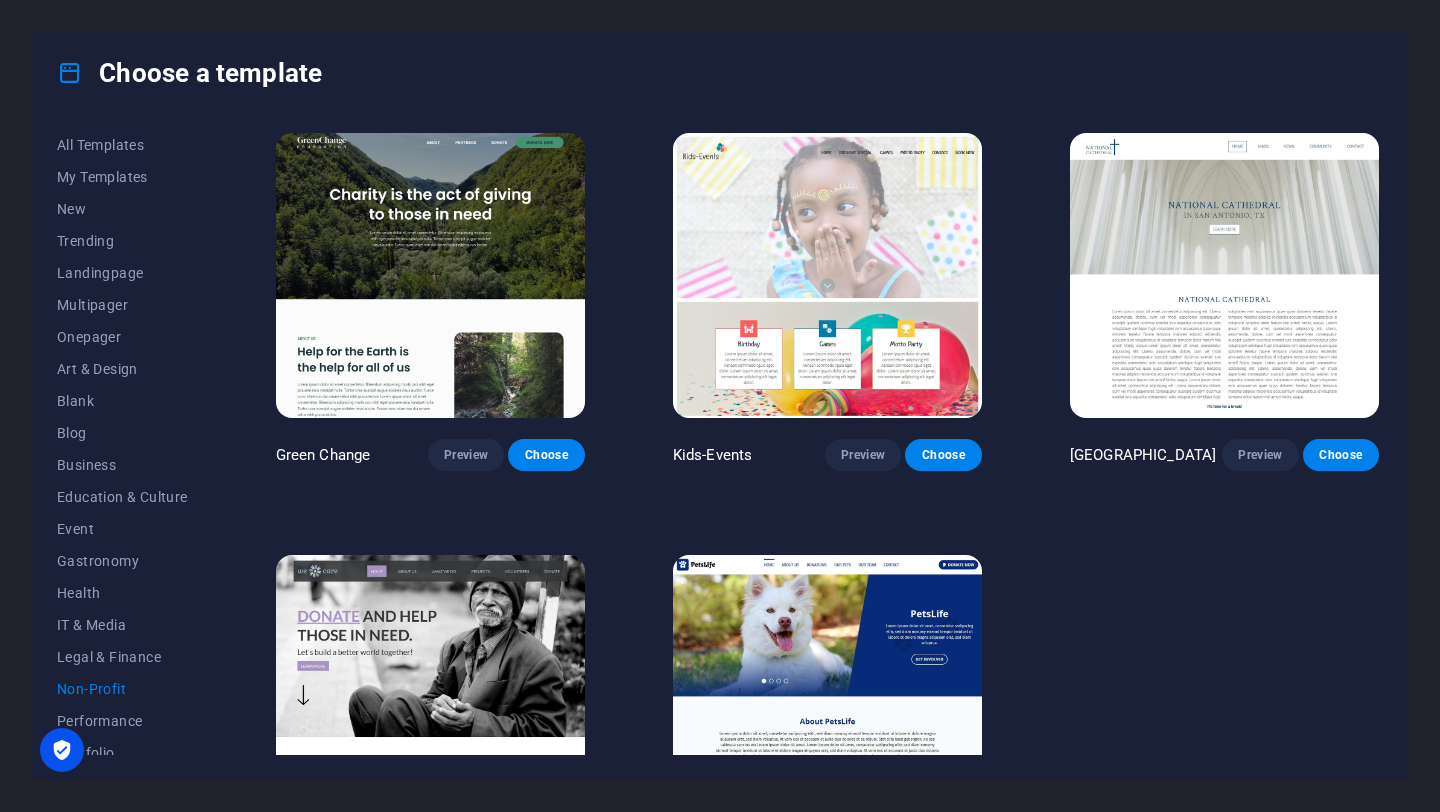 scroll, scrollTop: 132, scrollLeft: 0, axis: vertical 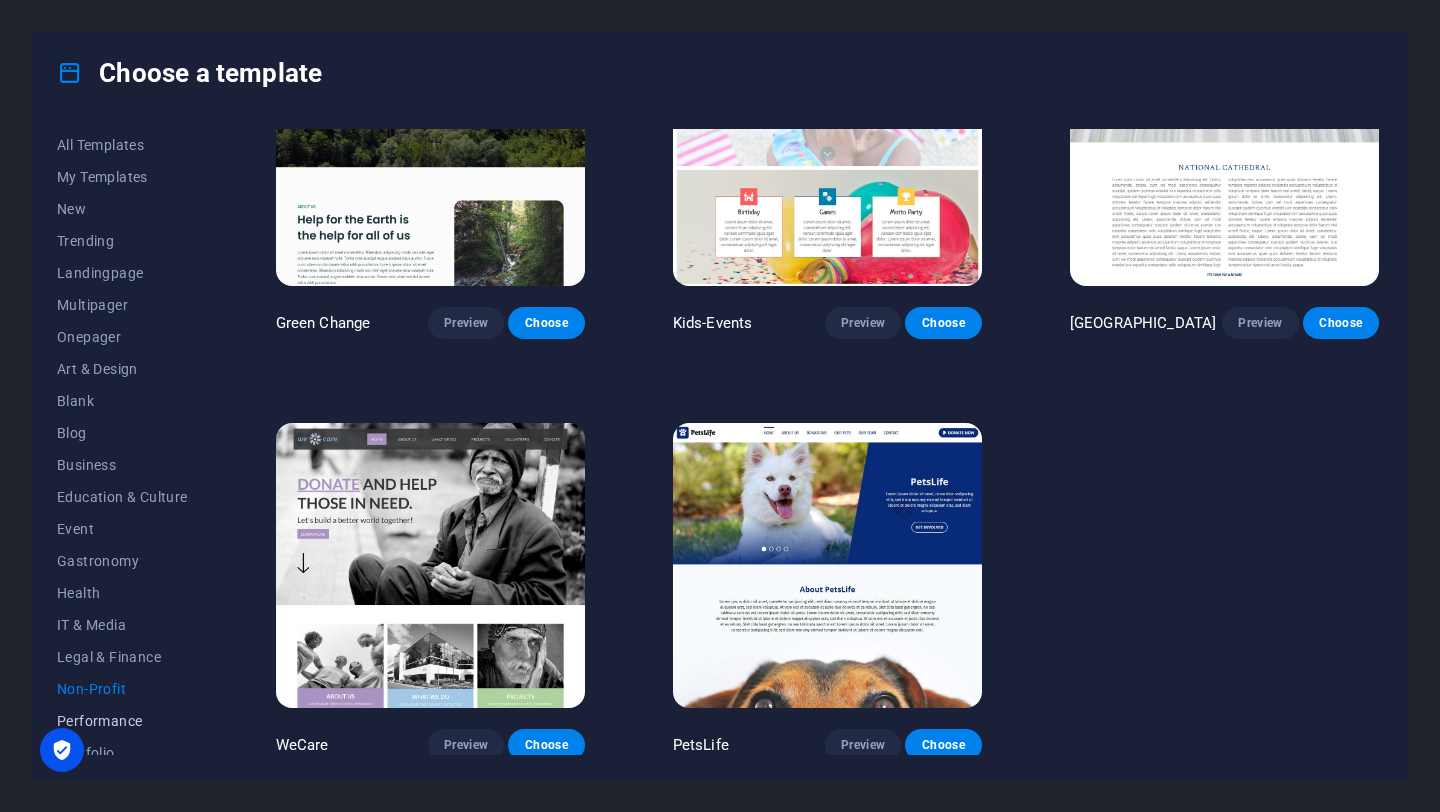click on "Performance" at bounding box center (122, 721) 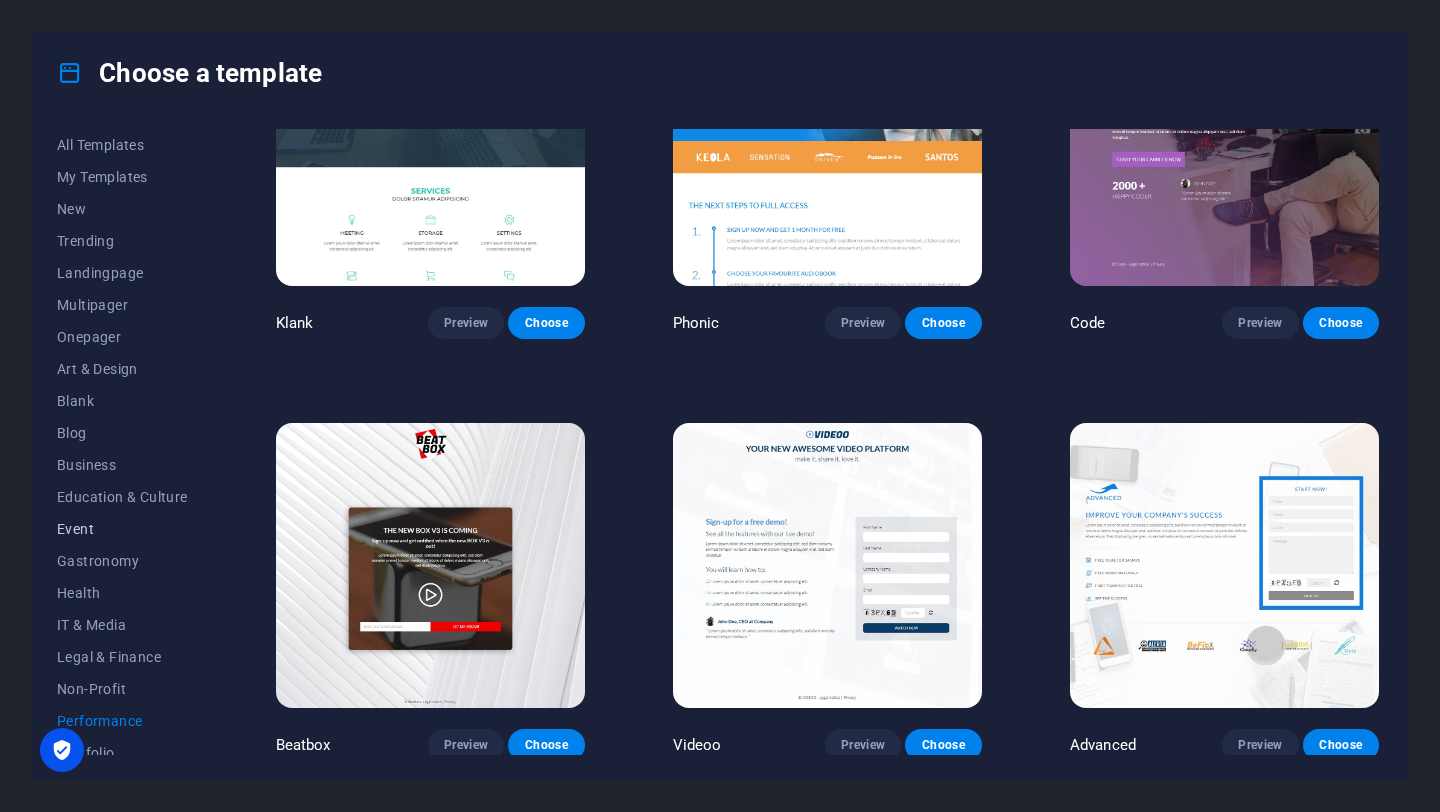 scroll, scrollTop: 174, scrollLeft: 0, axis: vertical 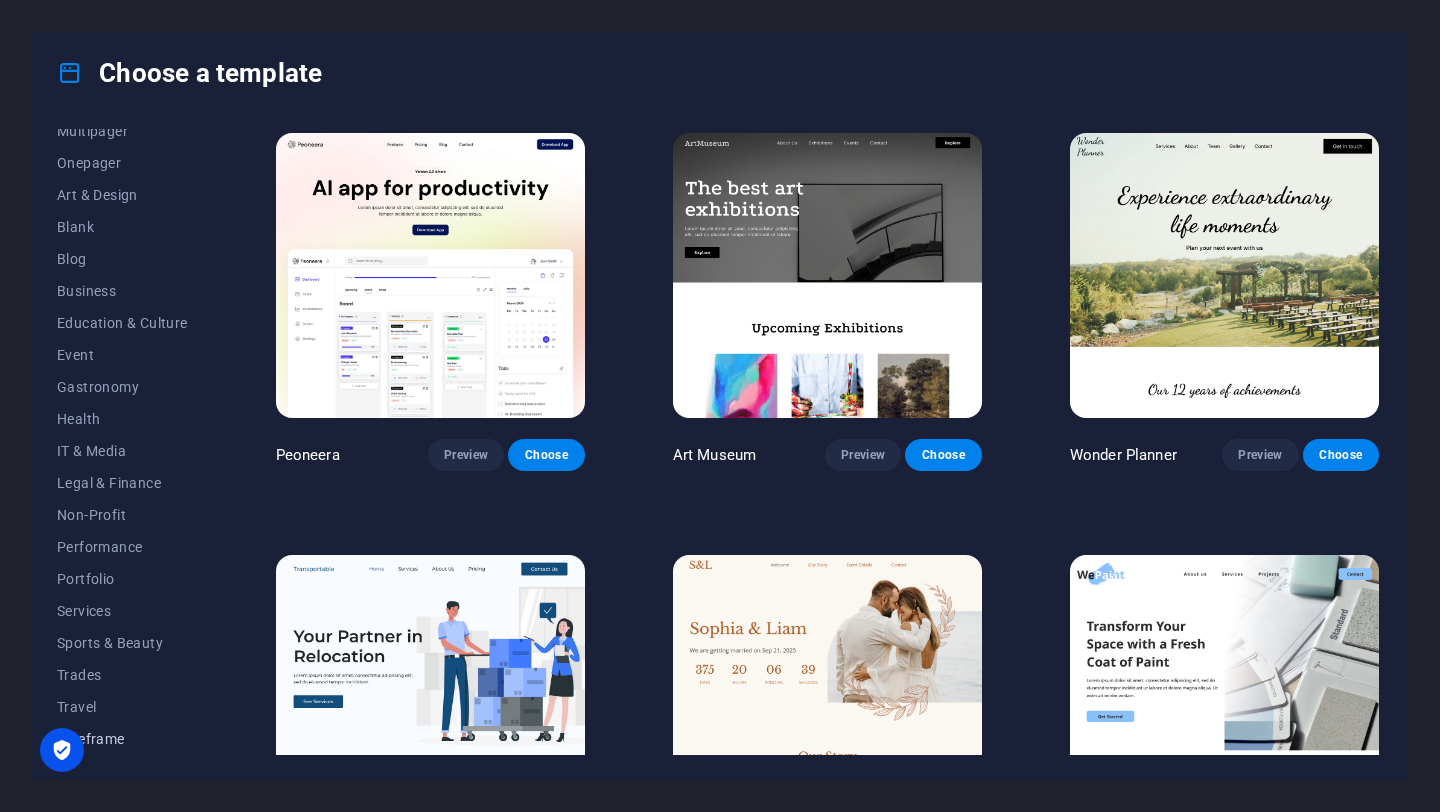 click on "Wireframe" at bounding box center [122, 739] 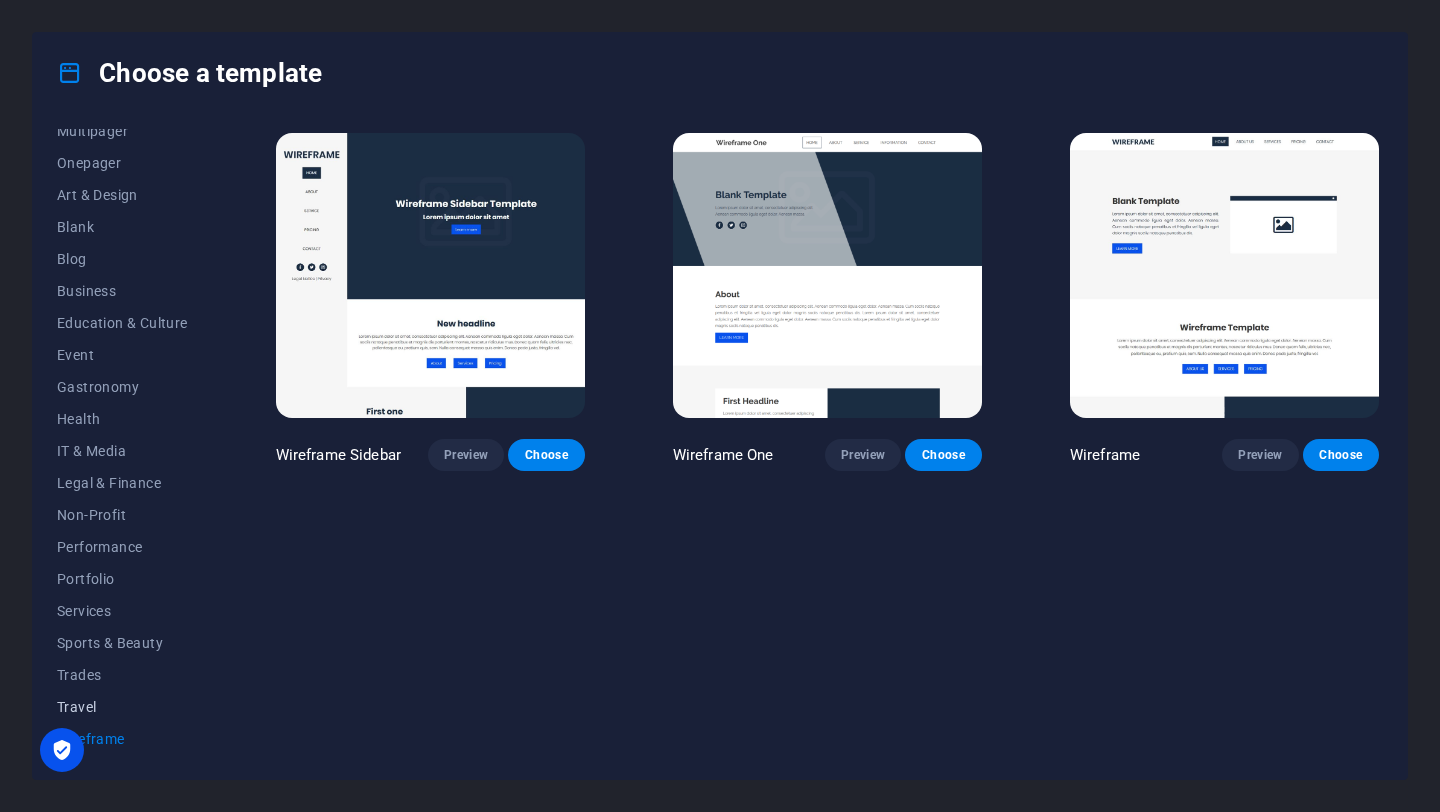click on "Travel" at bounding box center (122, 707) 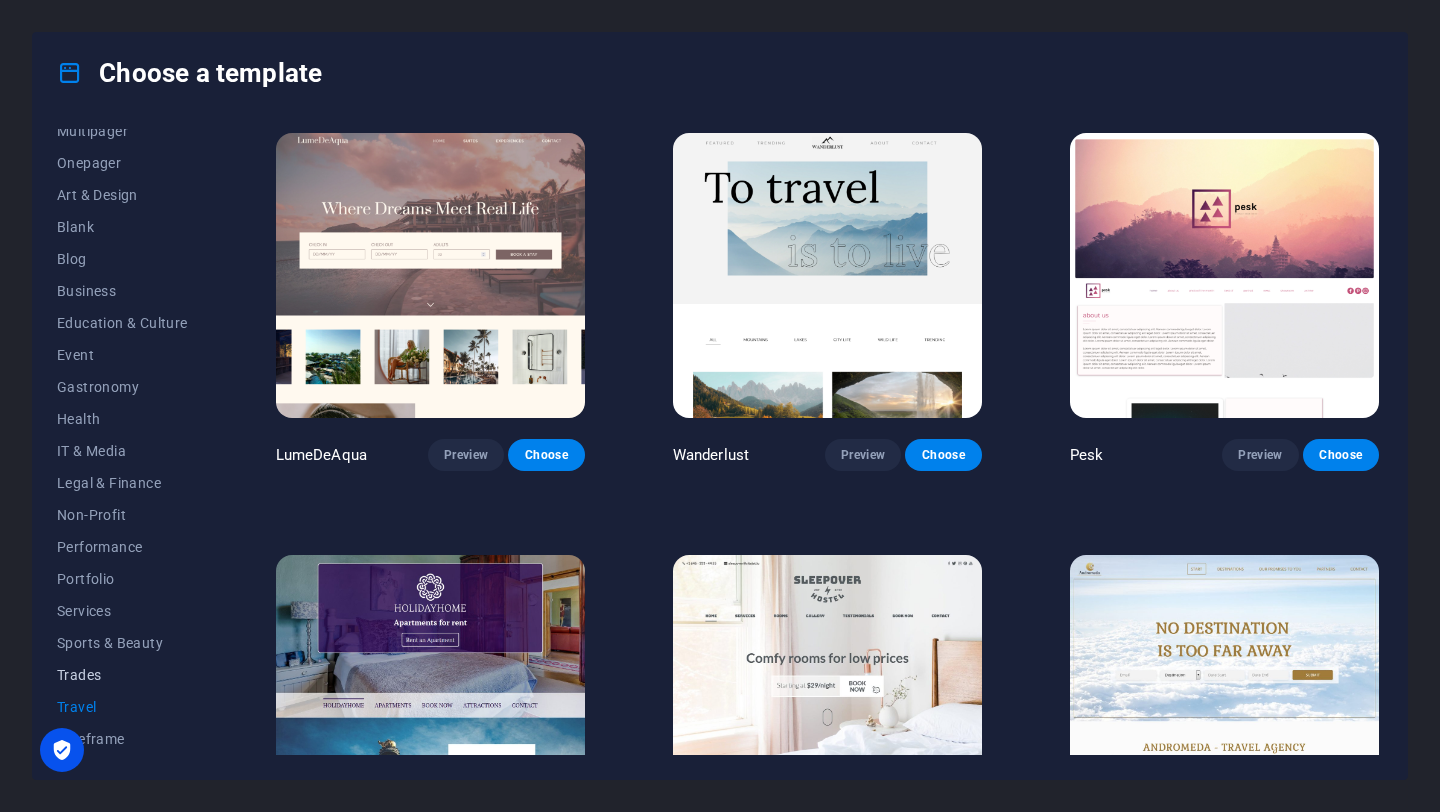 click on "Trades" at bounding box center [122, 675] 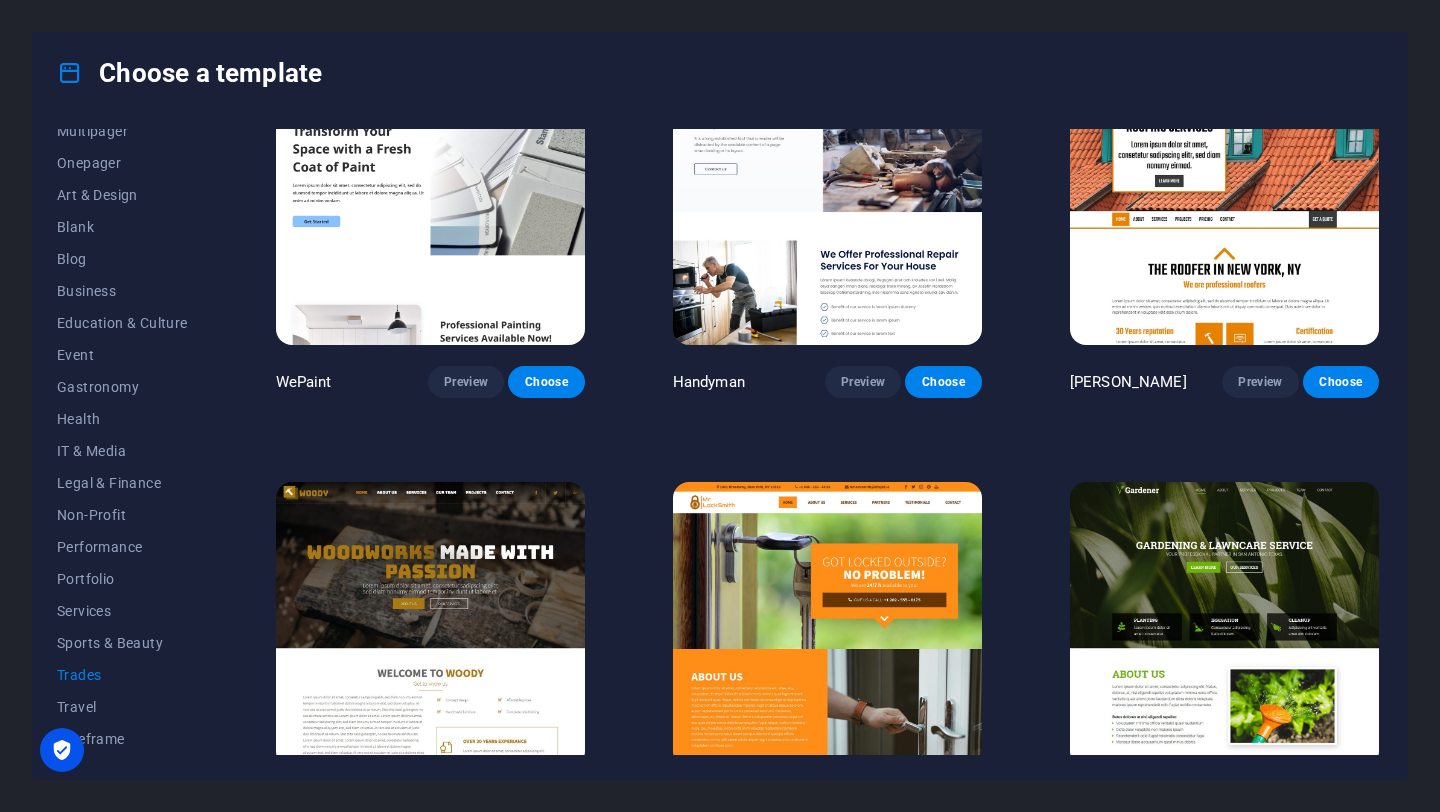 scroll, scrollTop: 0, scrollLeft: 0, axis: both 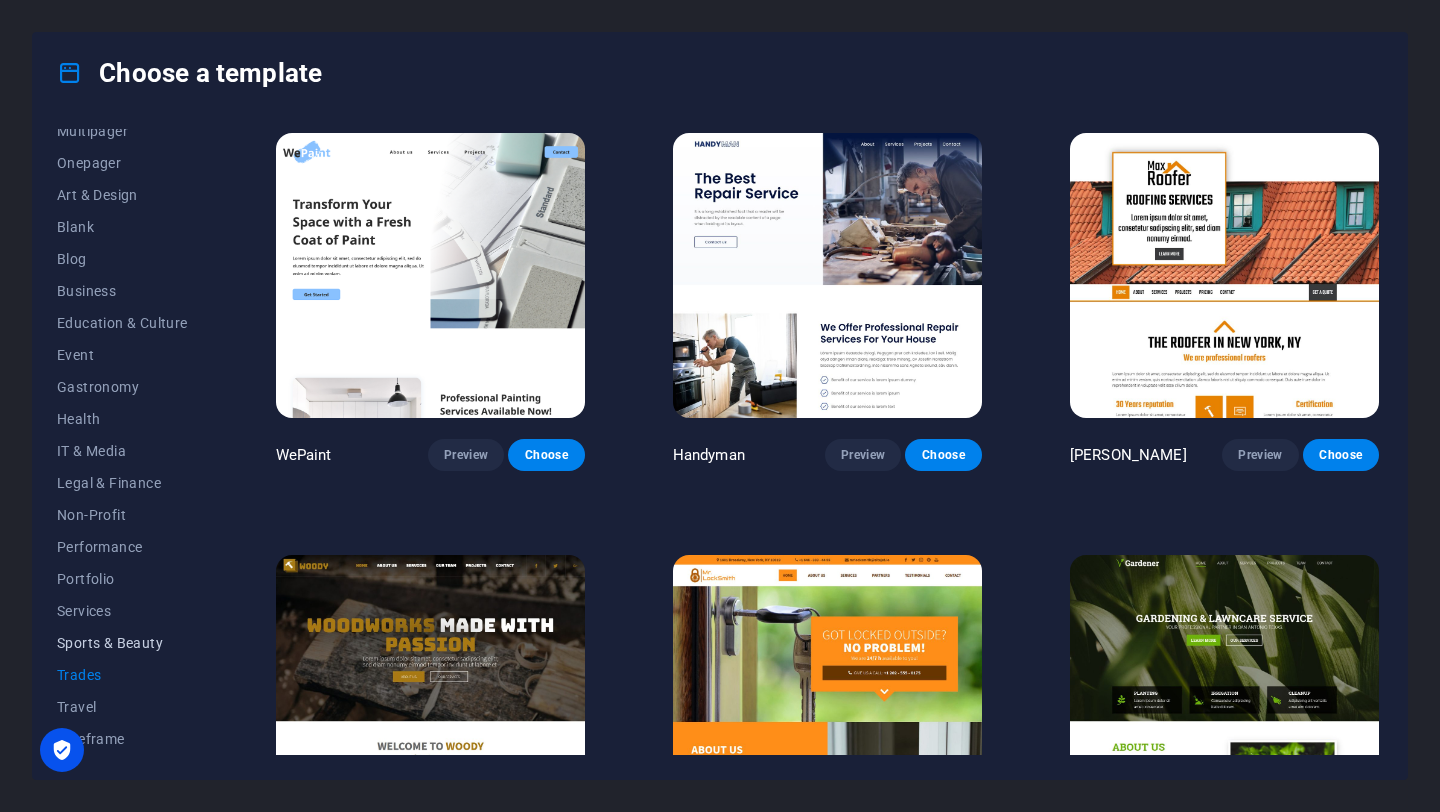 click on "Sports & Beauty" at bounding box center [122, 643] 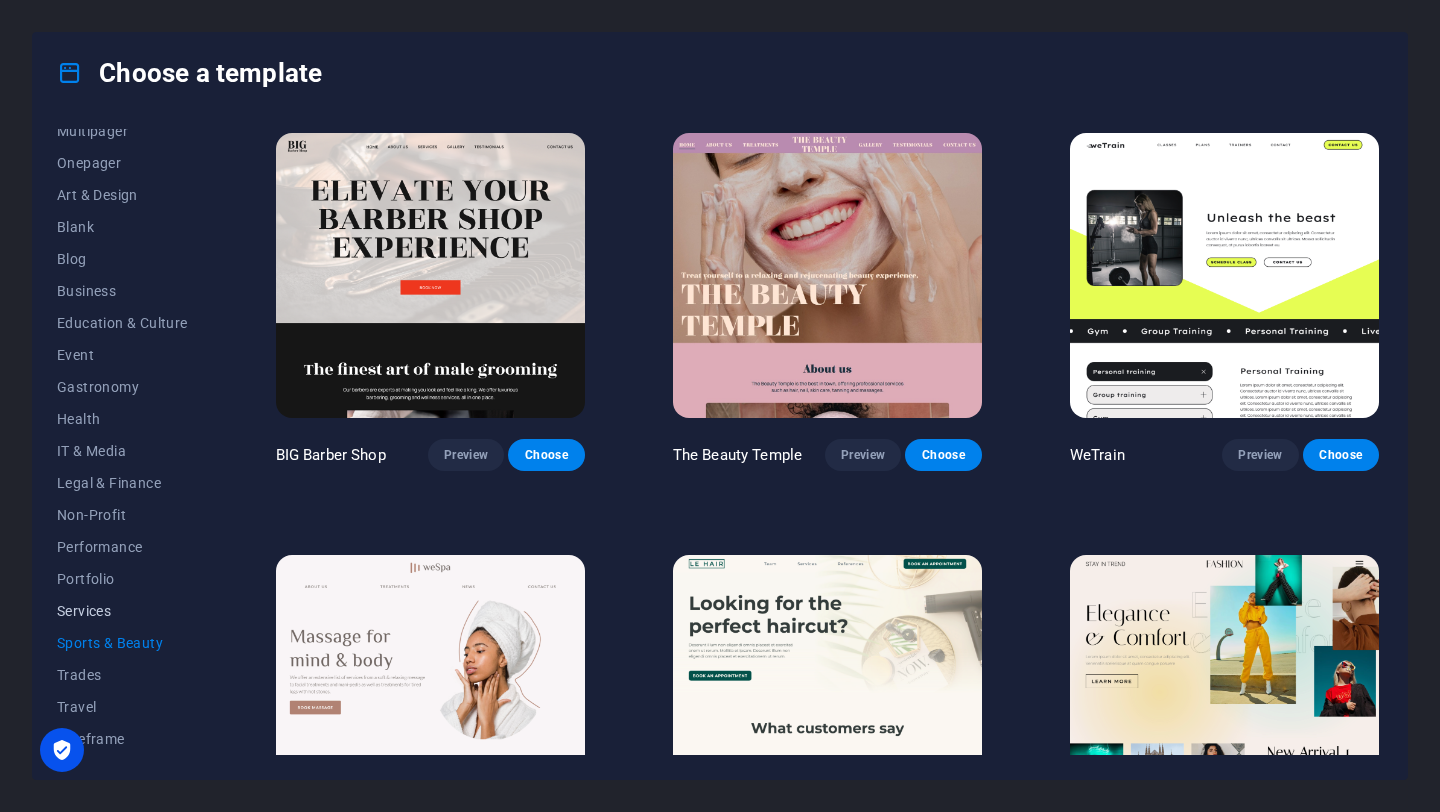 click on "Services" at bounding box center (122, 611) 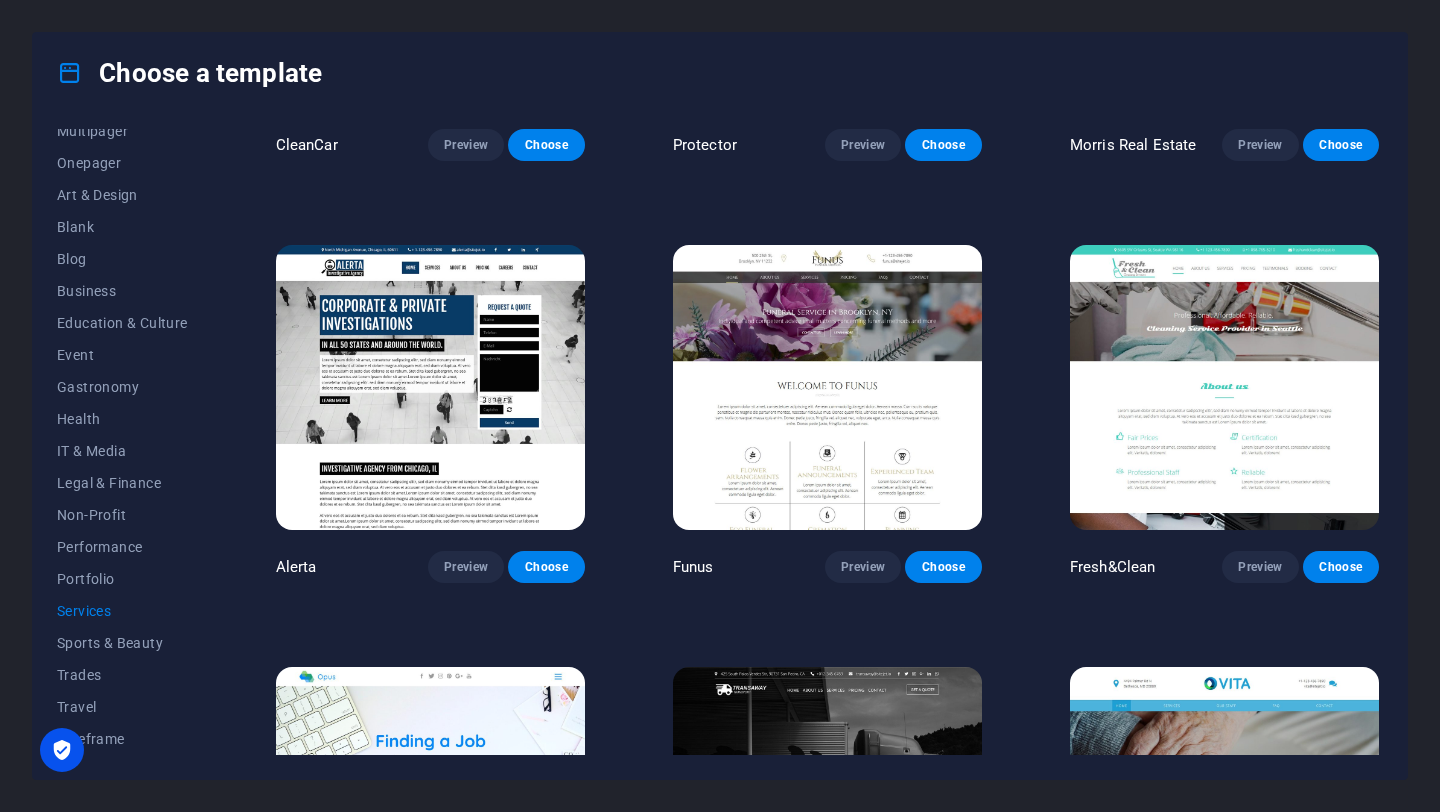 scroll, scrollTop: 1686, scrollLeft: 0, axis: vertical 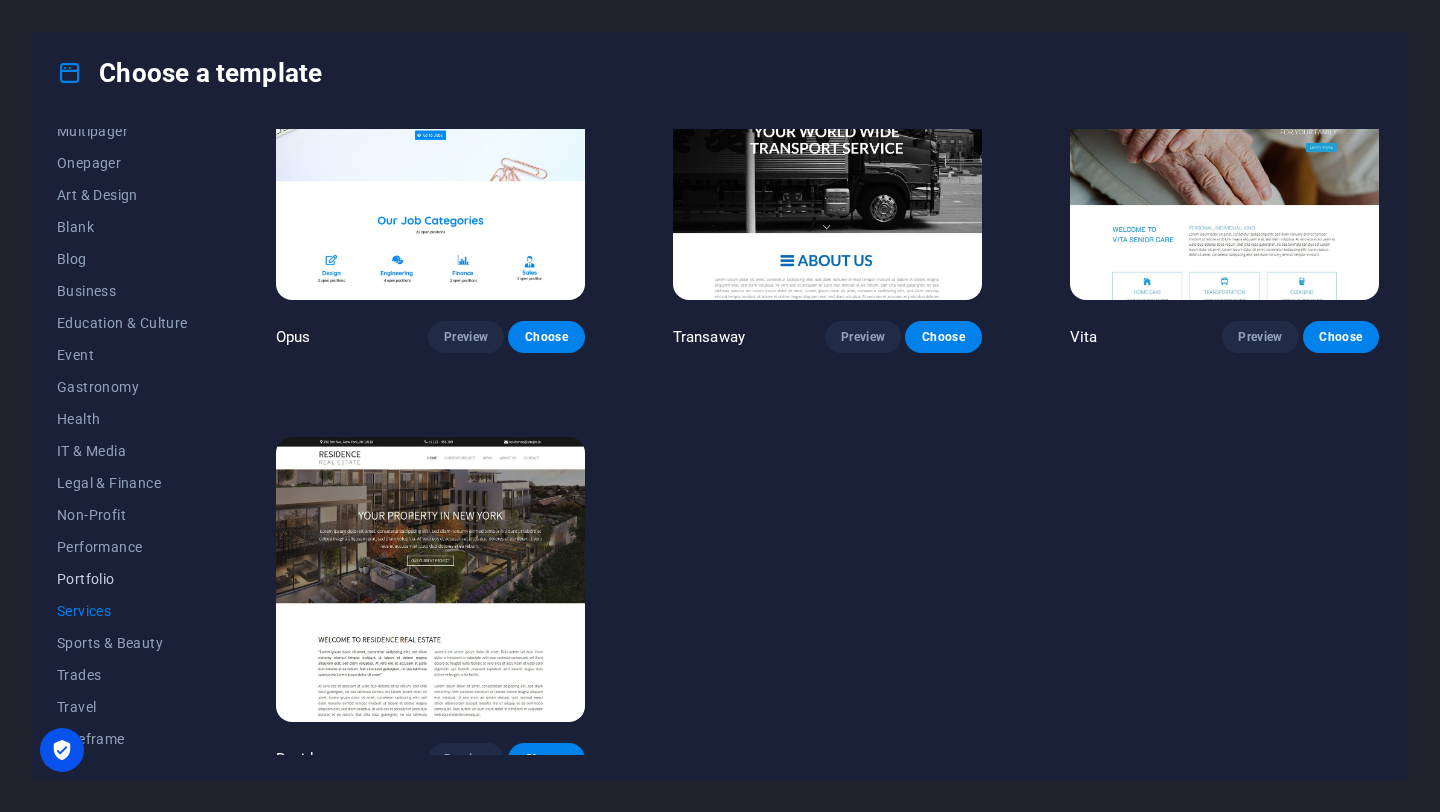 click on "Portfolio" at bounding box center (122, 579) 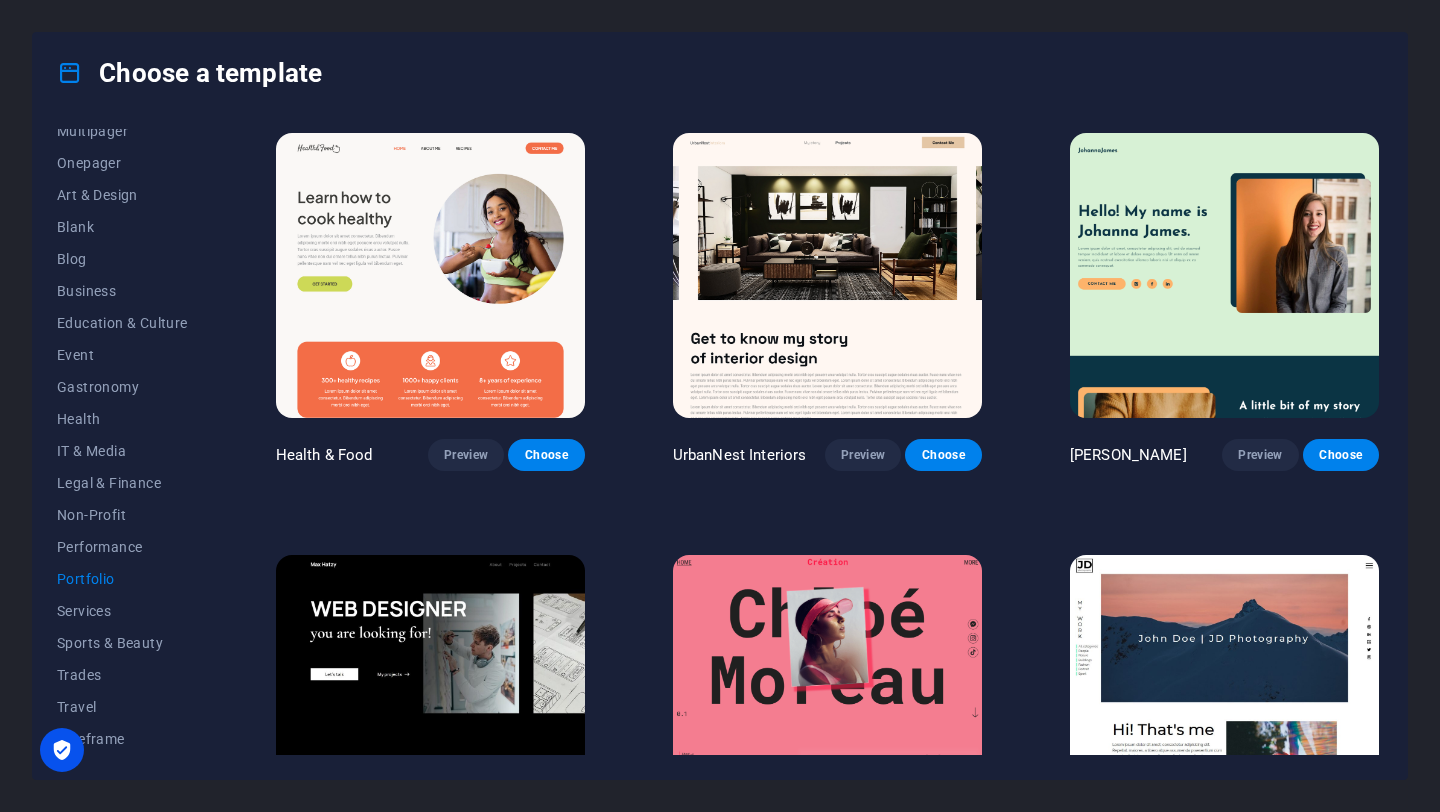 scroll, scrollTop: 551, scrollLeft: 0, axis: vertical 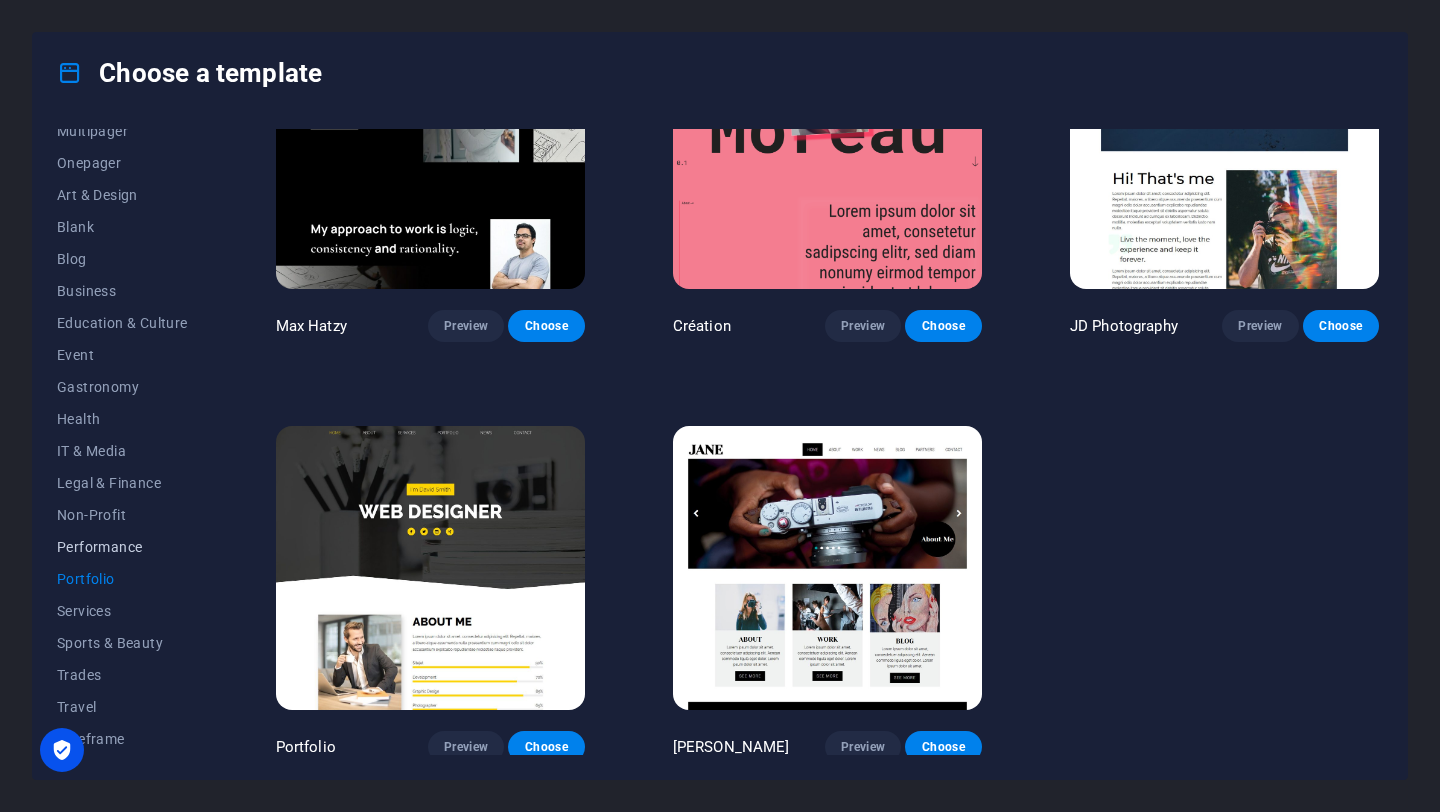 click on "Performance" at bounding box center (122, 547) 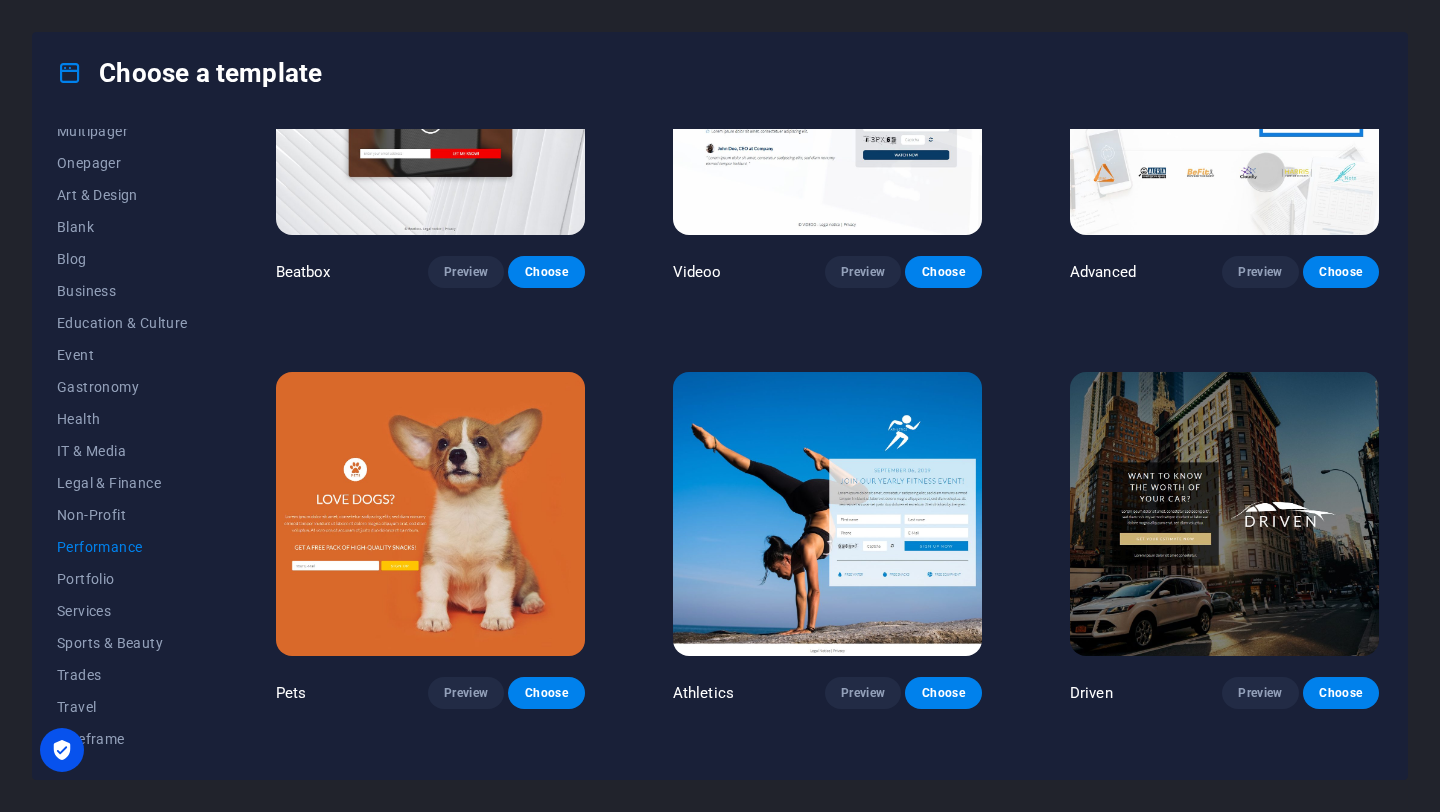 scroll, scrollTop: 0, scrollLeft: 0, axis: both 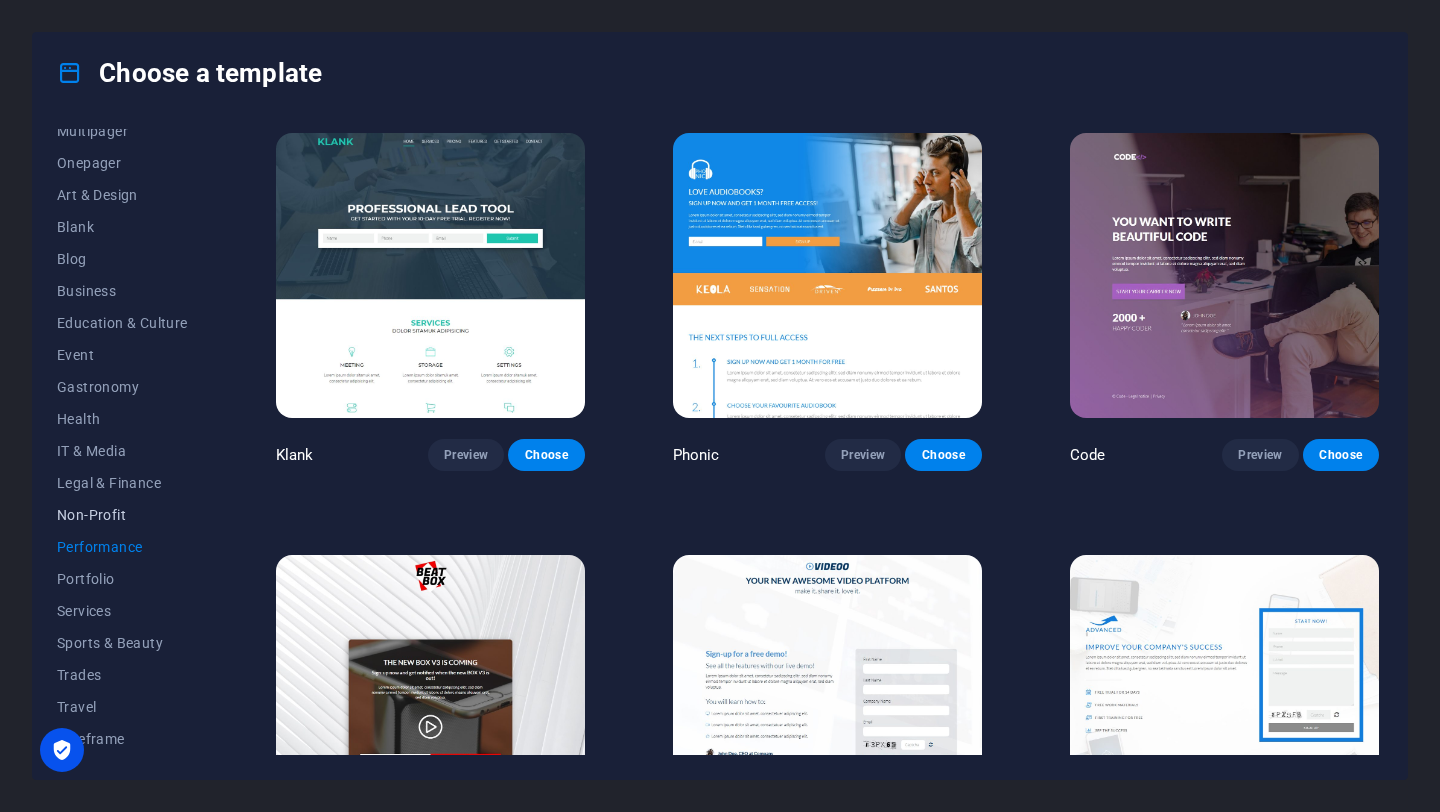 click on "Non-Profit" at bounding box center [122, 515] 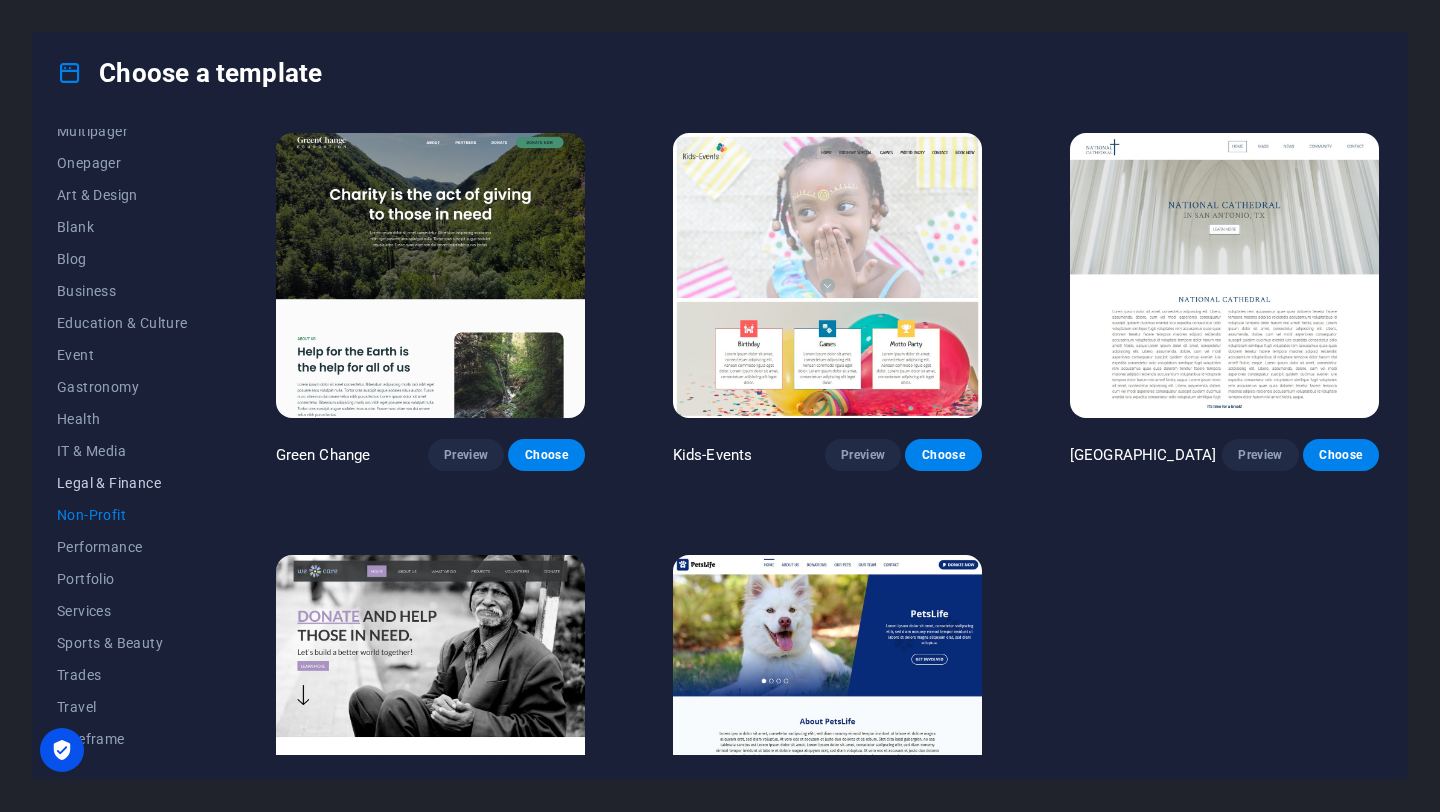 click on "Legal & Finance" at bounding box center [122, 483] 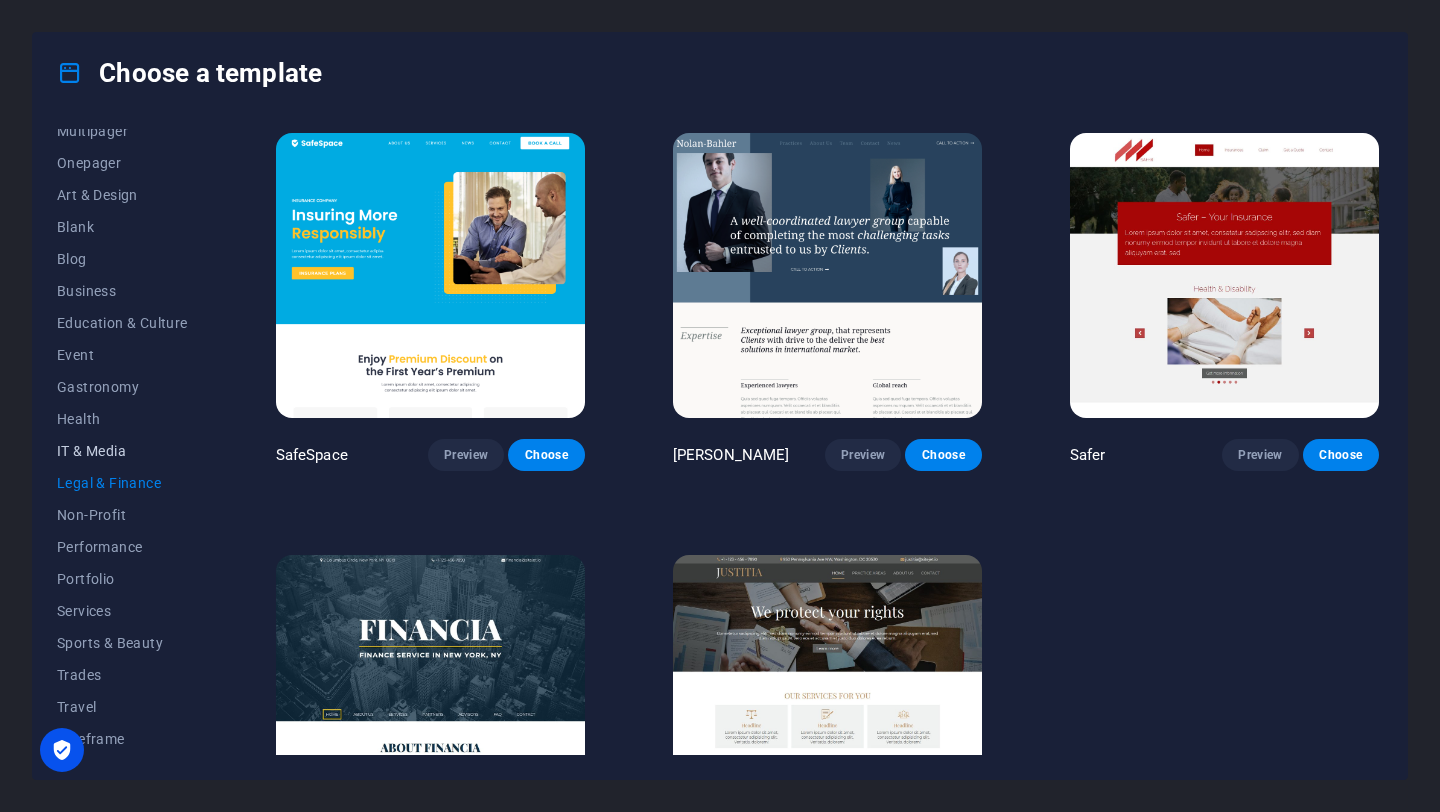 click on "IT & Media" at bounding box center [122, 451] 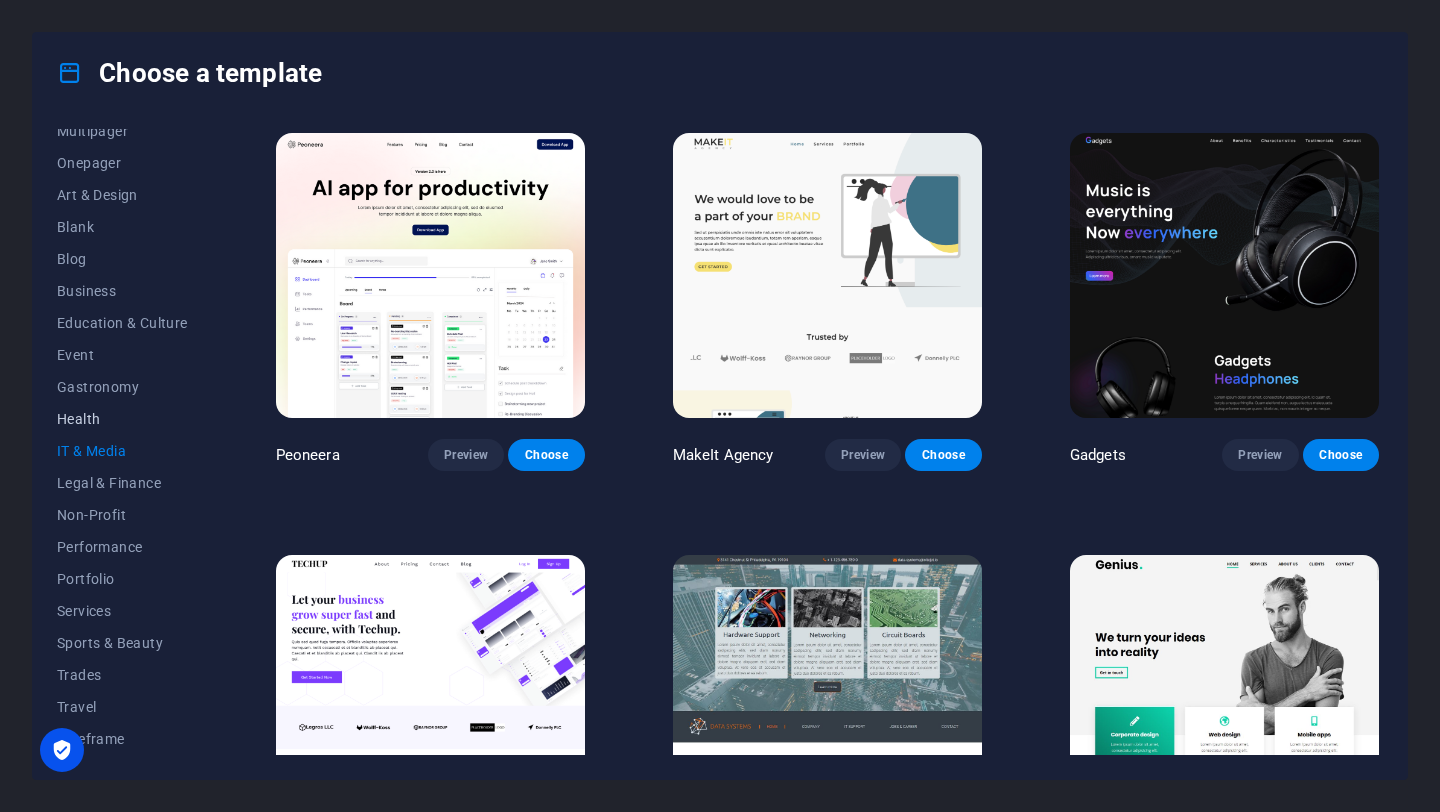 click on "Health" at bounding box center (122, 419) 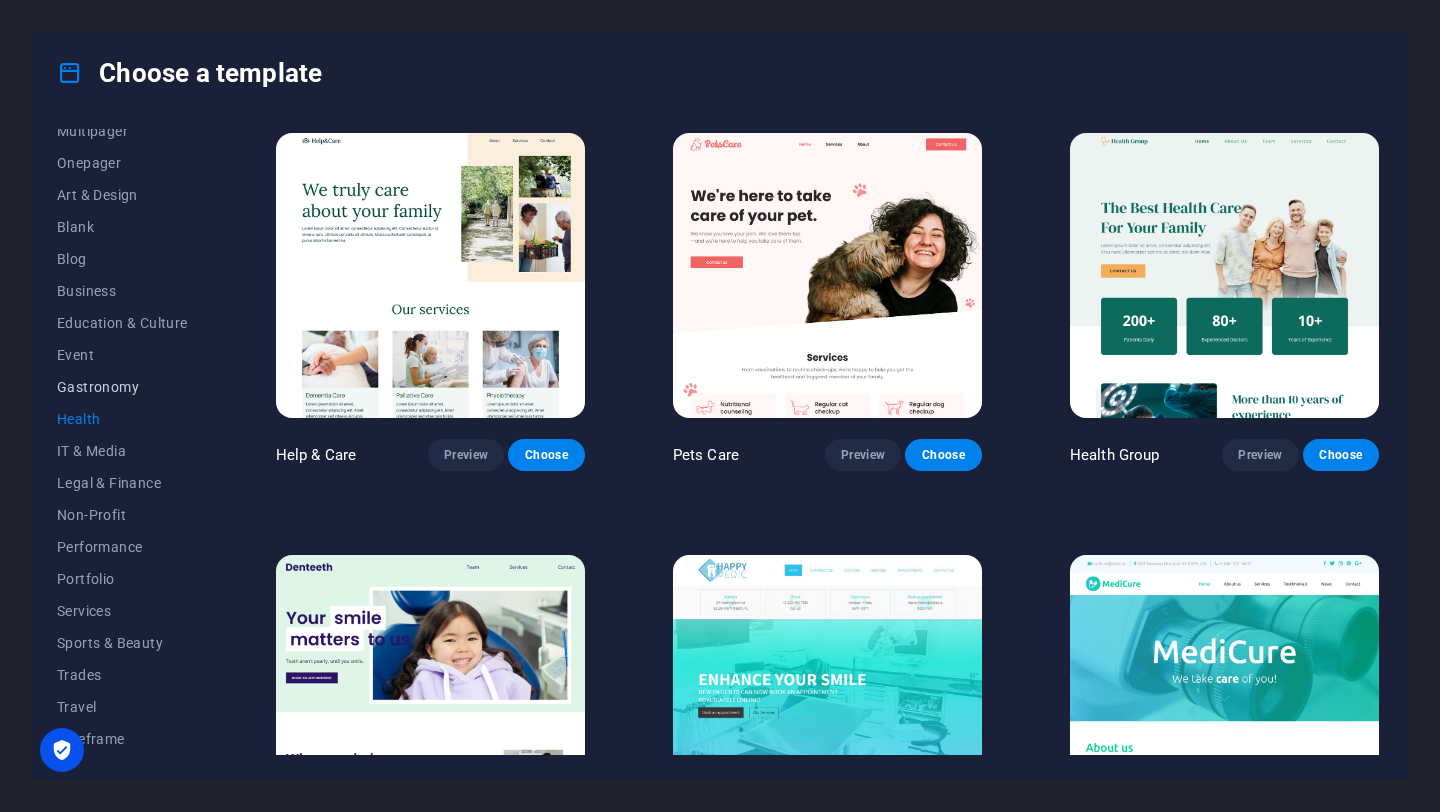 click on "Gastronomy" at bounding box center (122, 387) 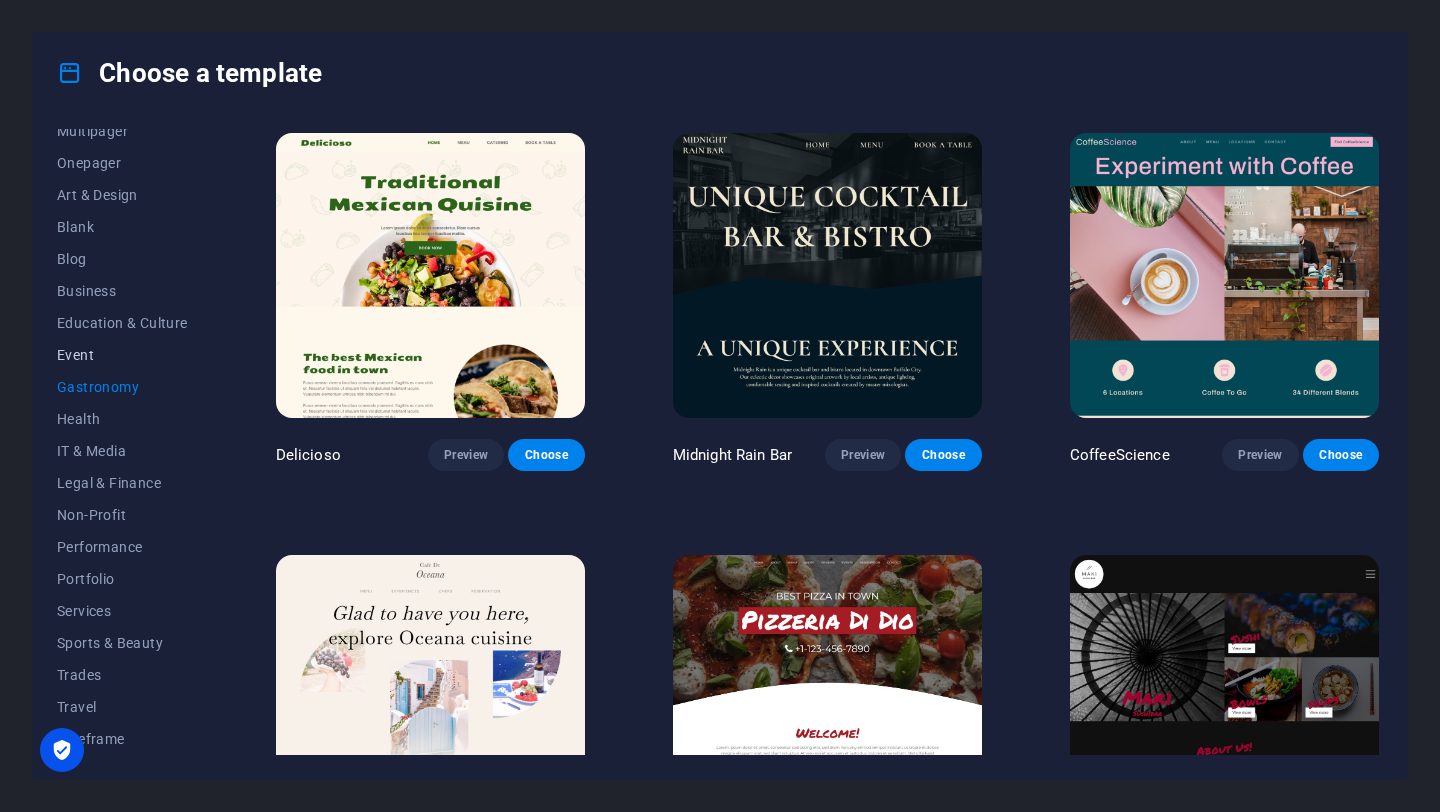click on "Event" at bounding box center [122, 355] 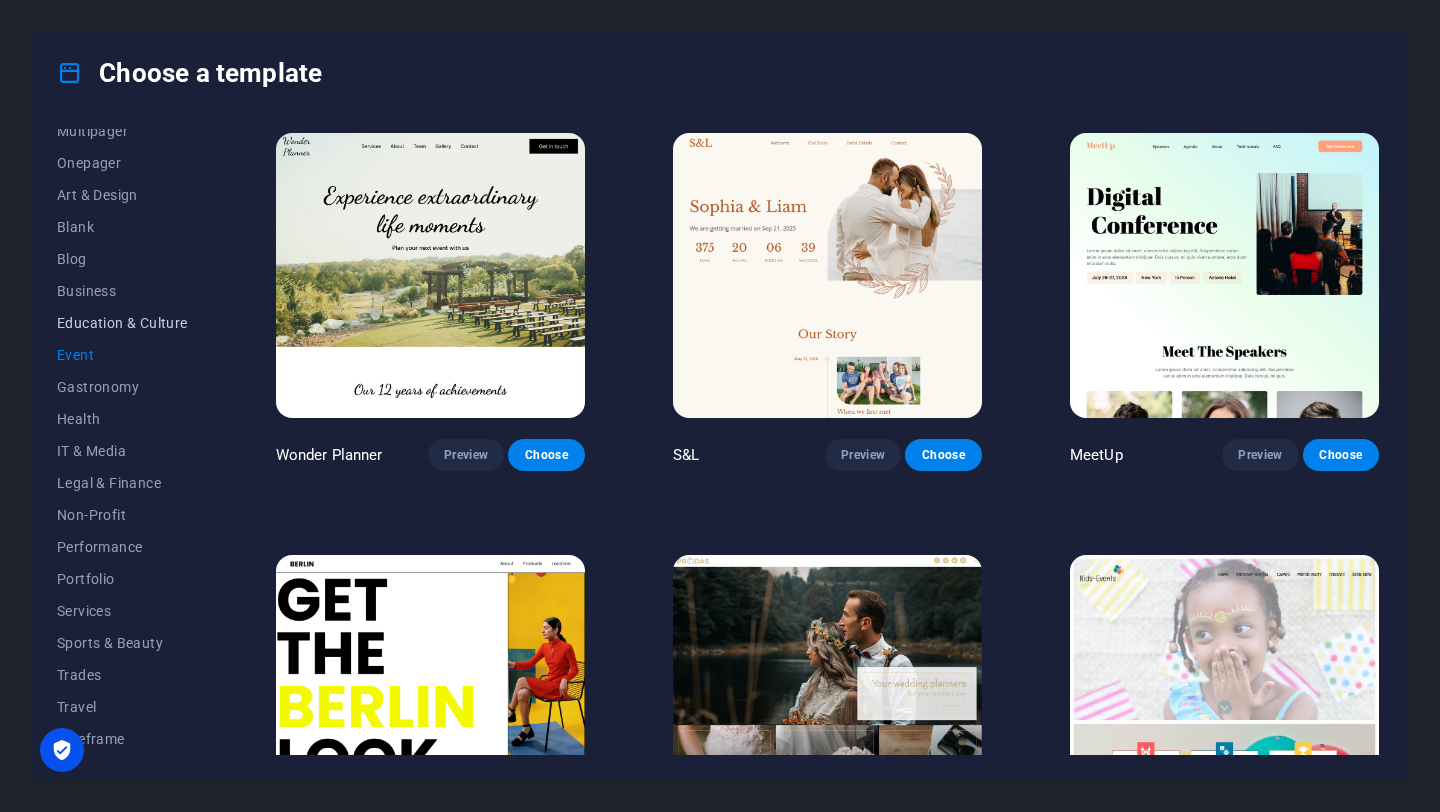 click on "Education & Culture" at bounding box center [122, 323] 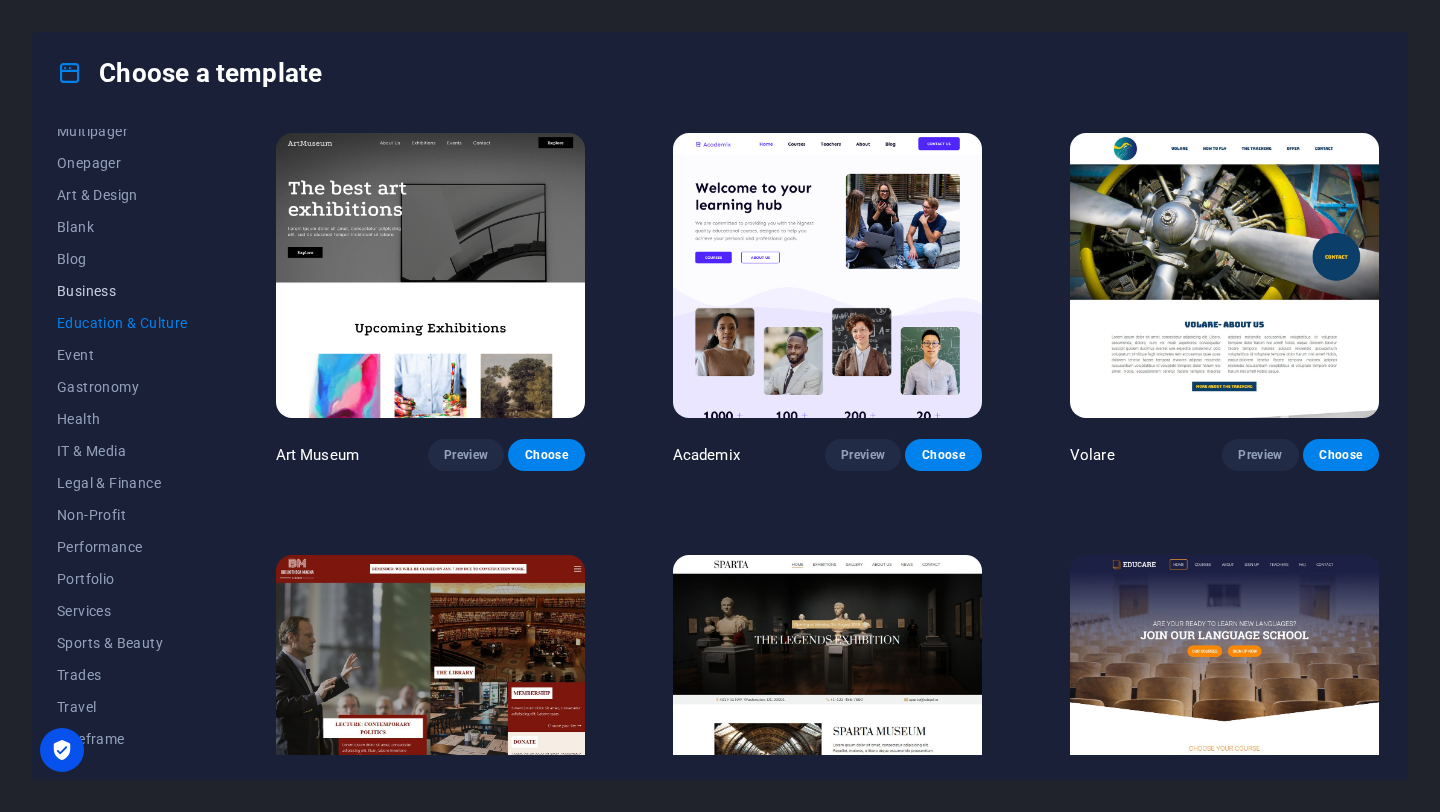 click on "Business" at bounding box center [122, 291] 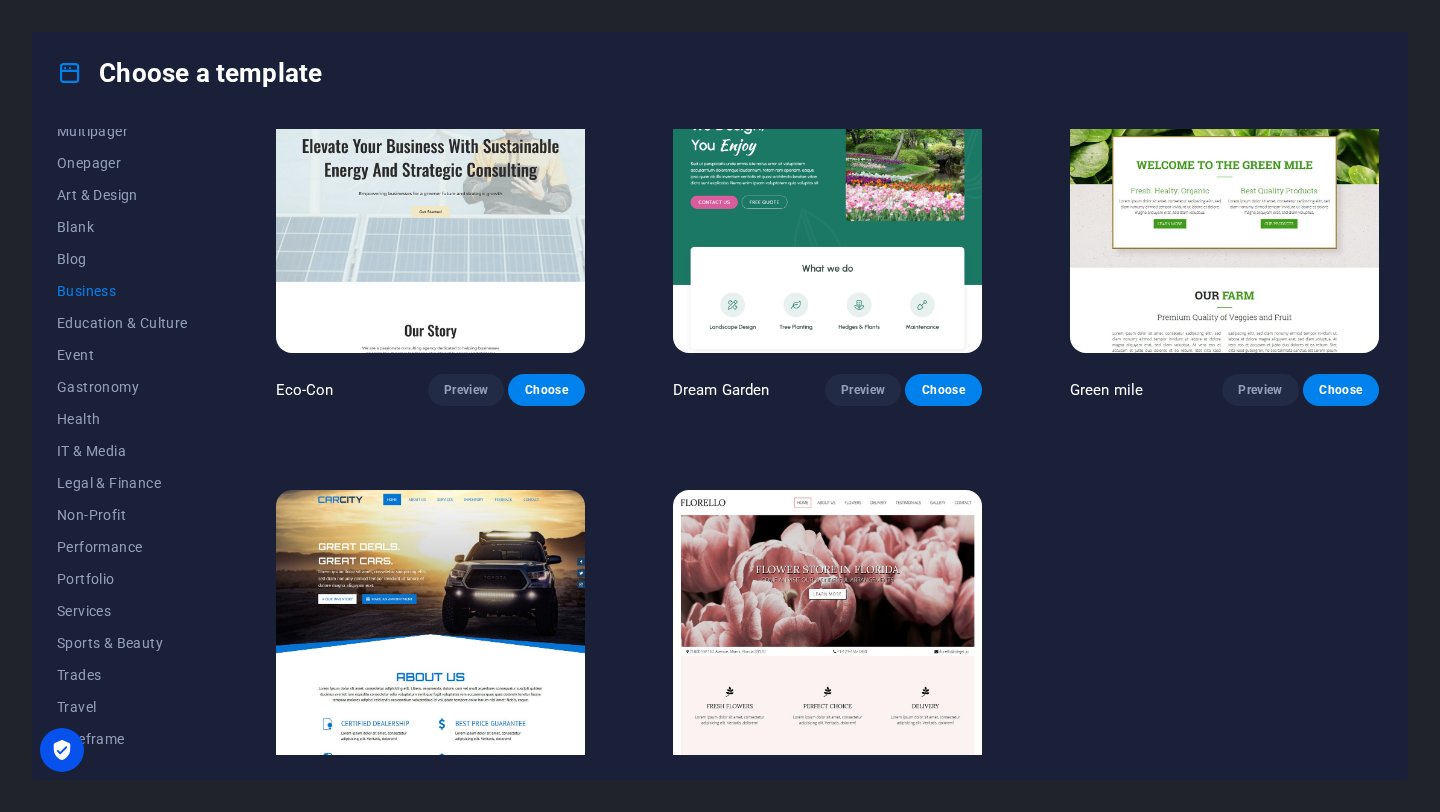 scroll, scrollTop: 132, scrollLeft: 0, axis: vertical 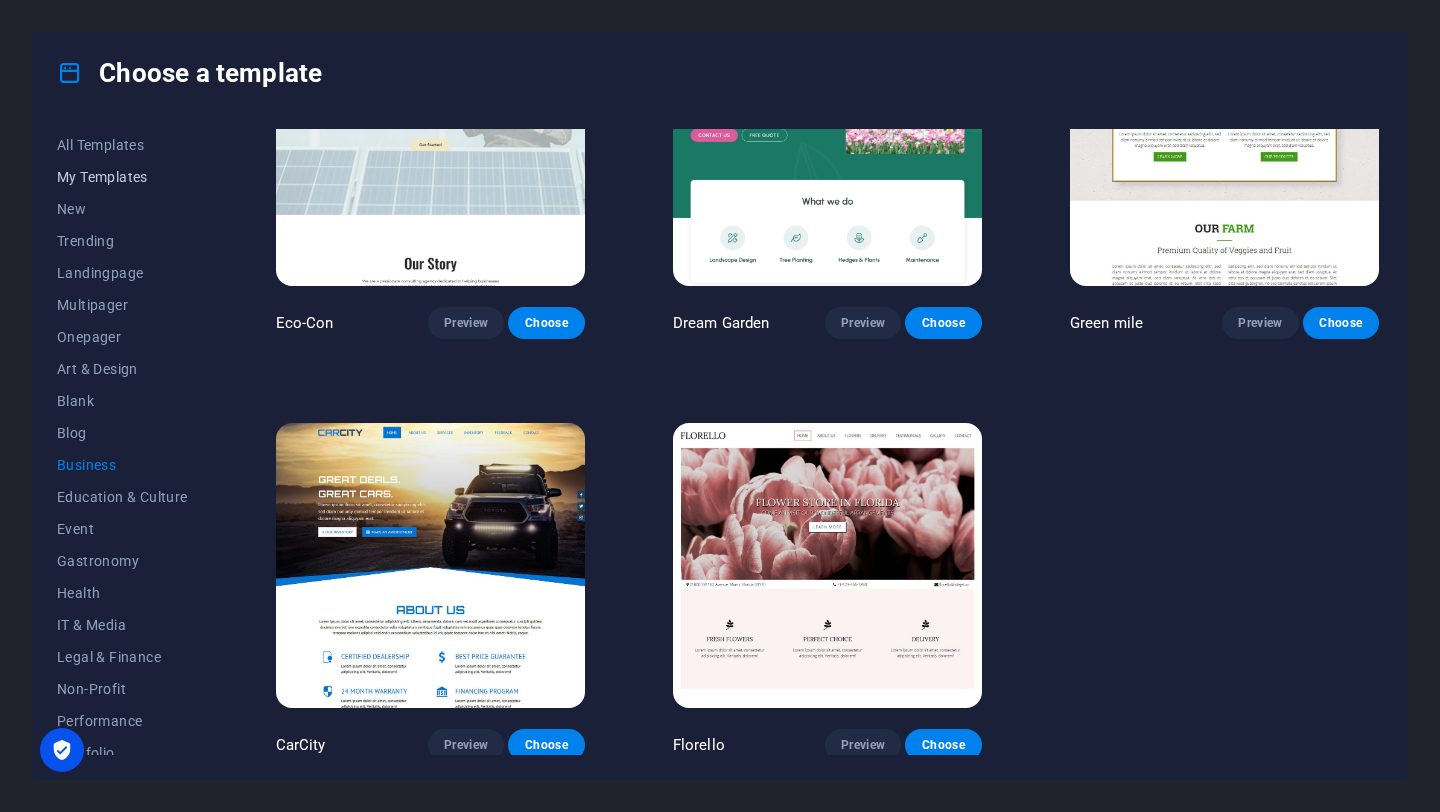 click on "My Templates" at bounding box center (122, 177) 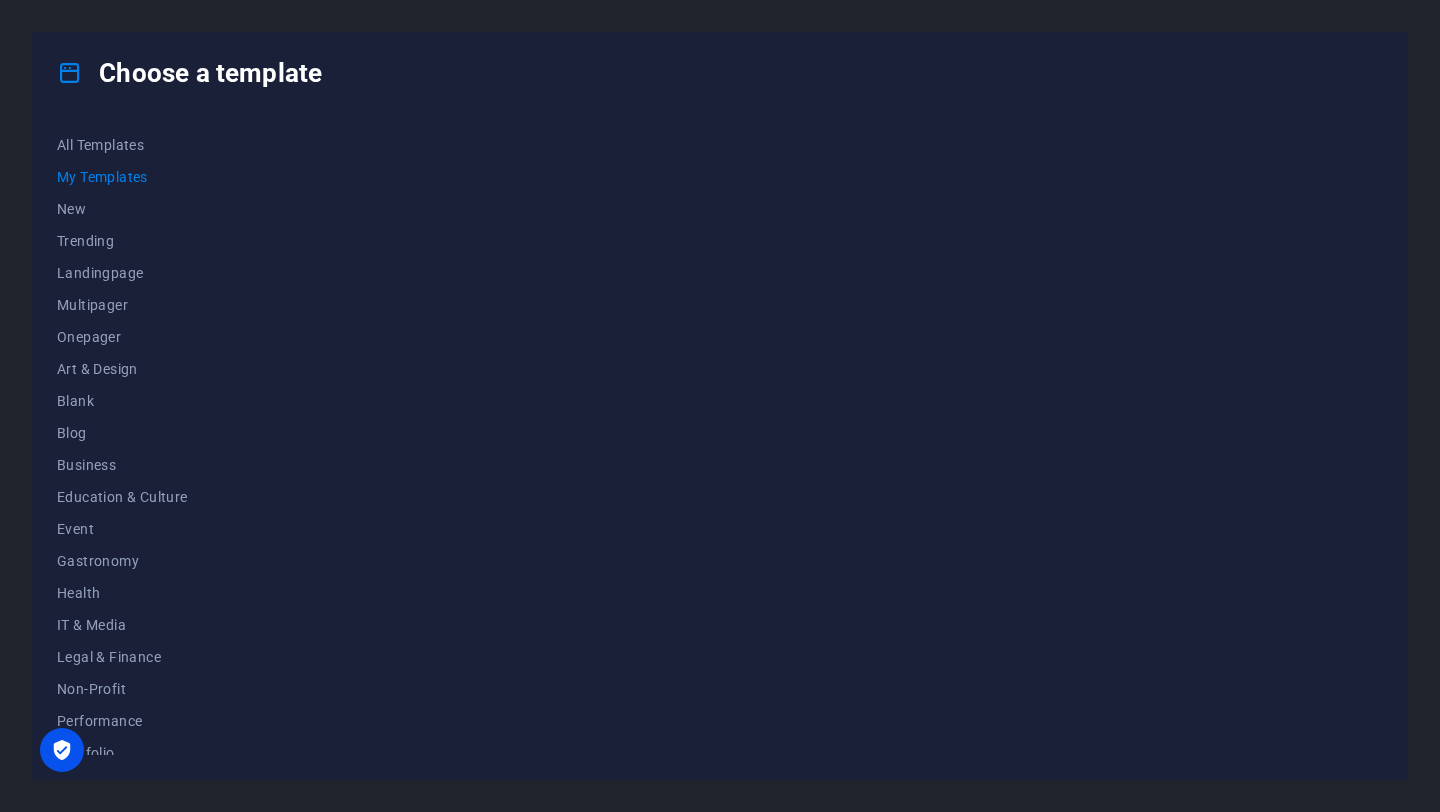 scroll, scrollTop: 0, scrollLeft: 0, axis: both 